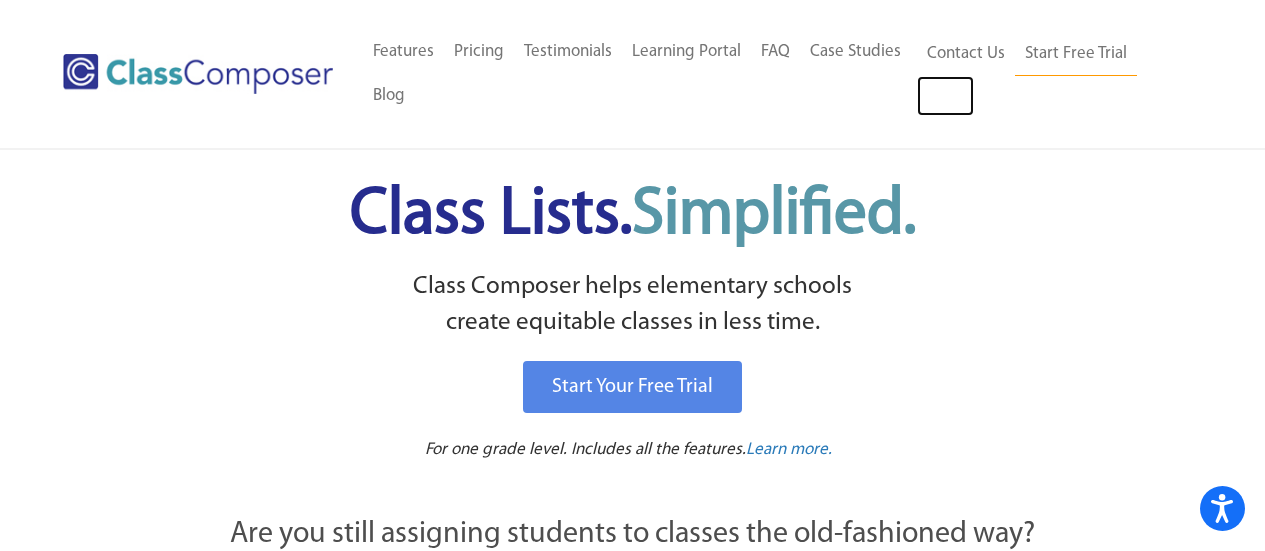 scroll, scrollTop: 0, scrollLeft: 0, axis: both 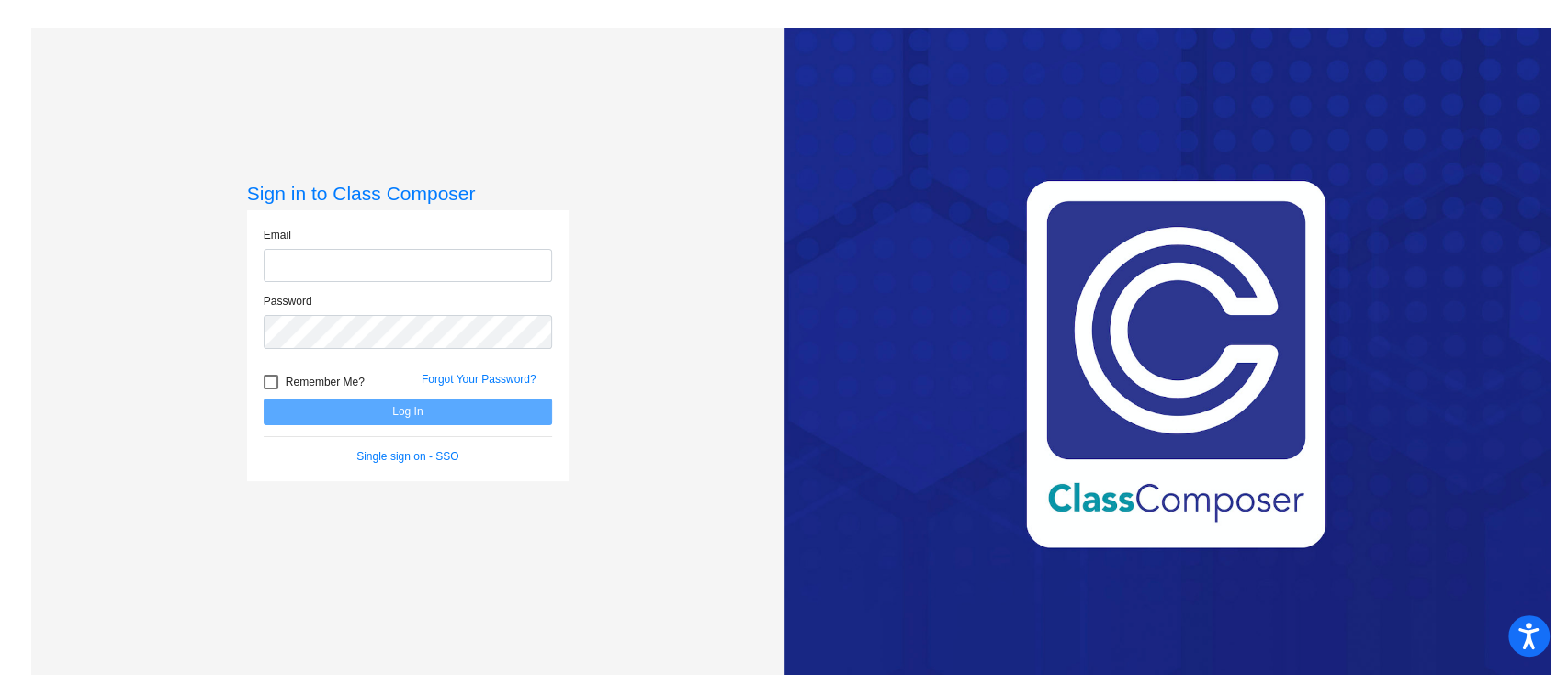 click 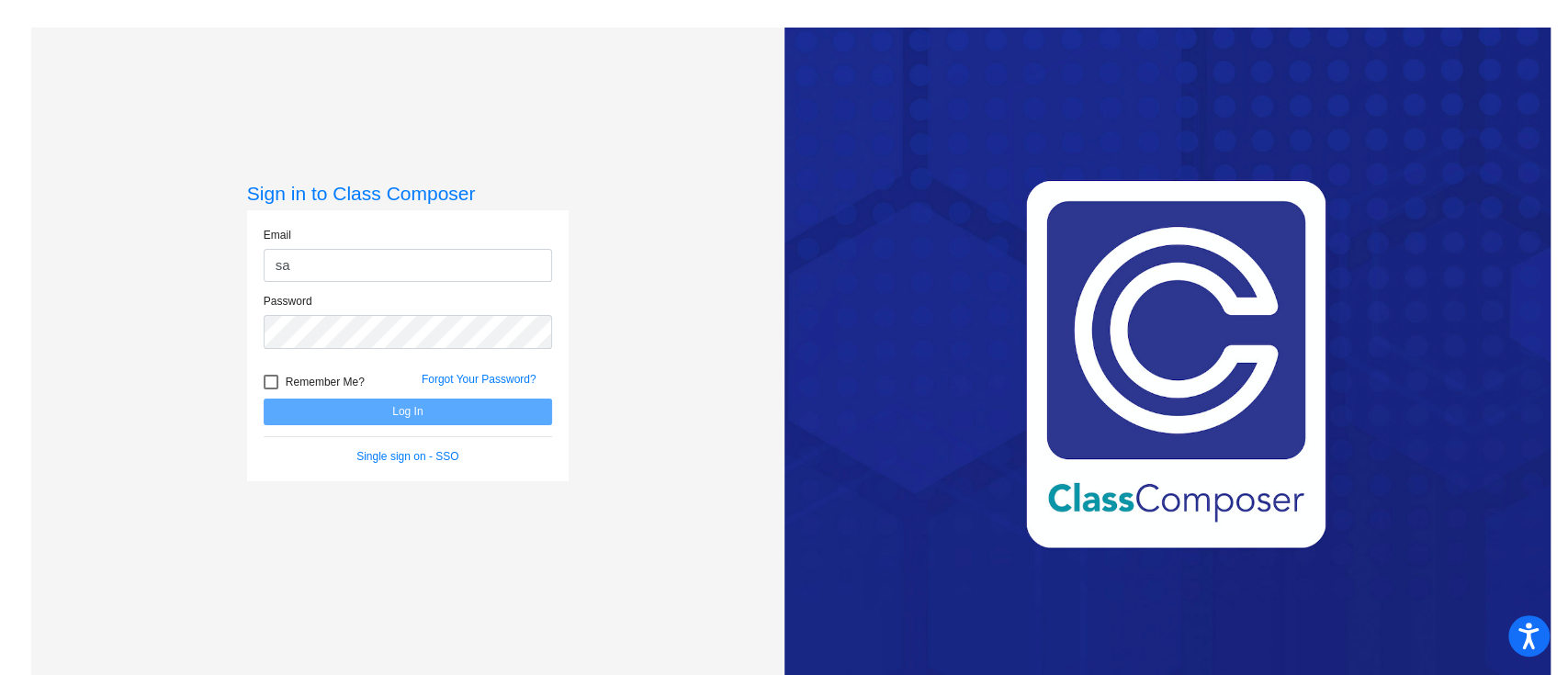 type on "[EMAIL]" 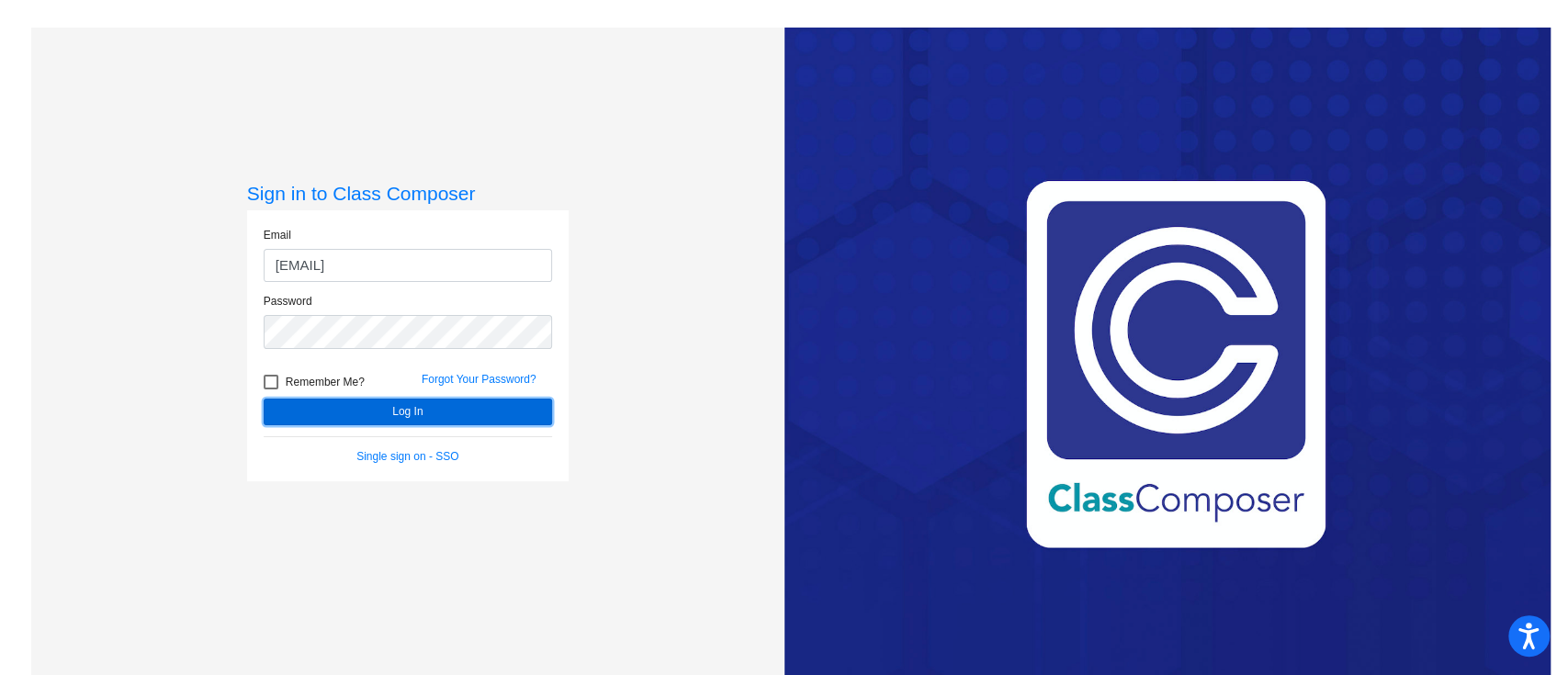 click on "Log In" 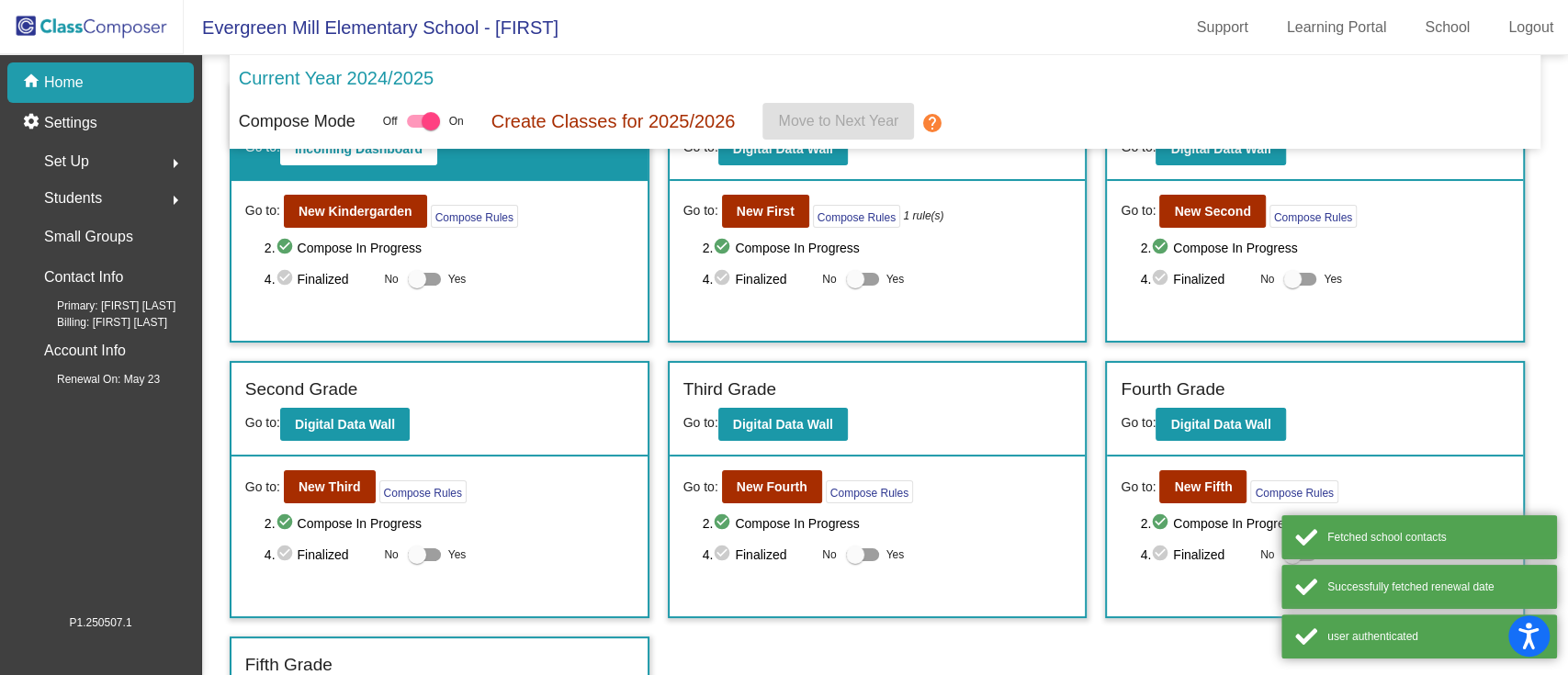 scroll, scrollTop: 131, scrollLeft: 0, axis: vertical 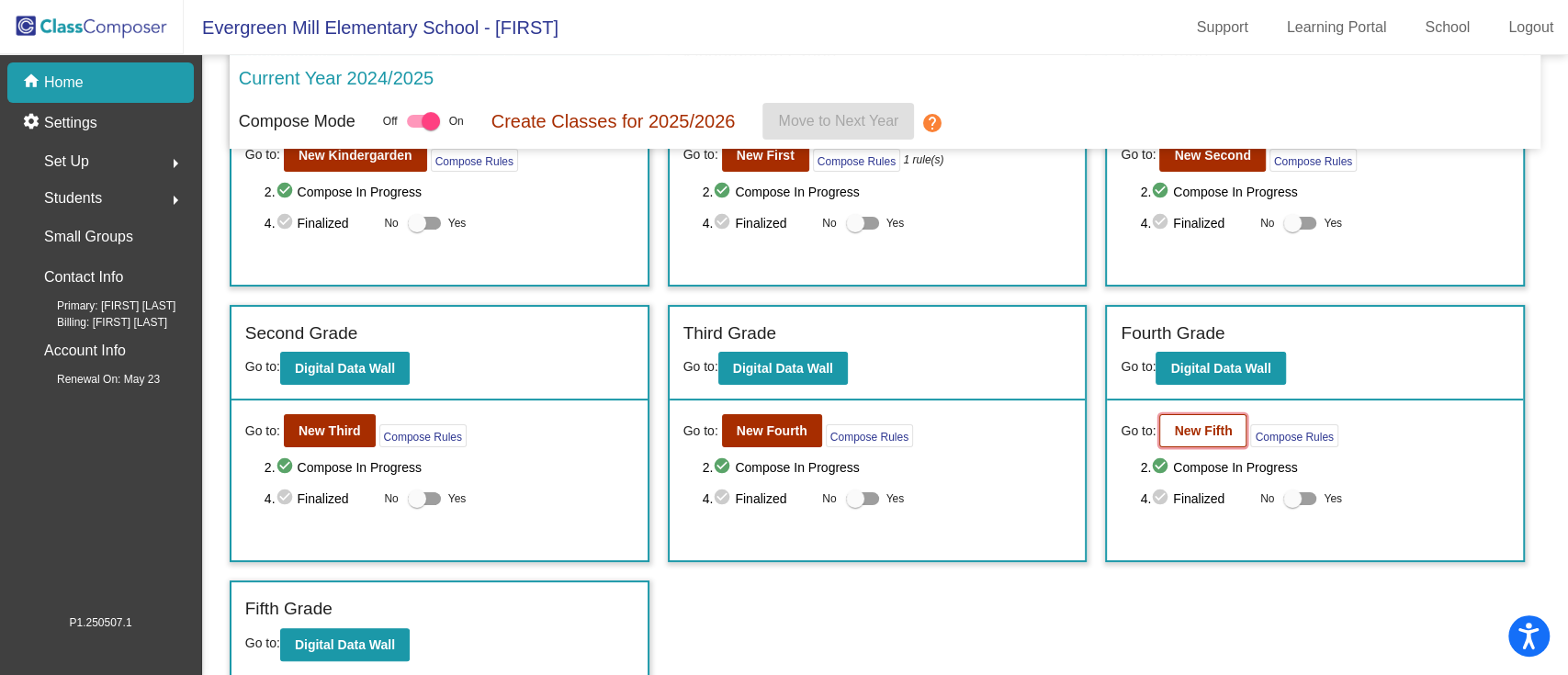 click on "New Fifth" 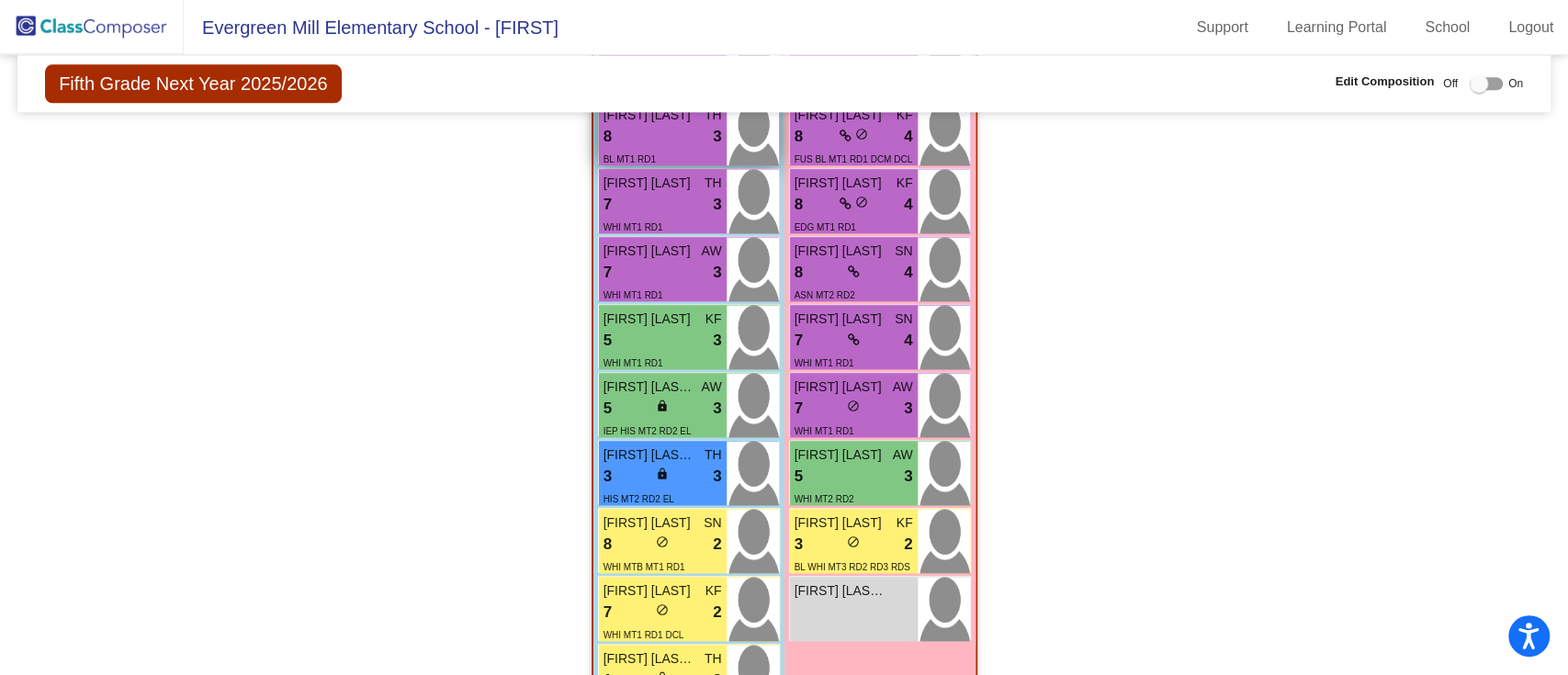 scroll, scrollTop: 1378, scrollLeft: 0, axis: vertical 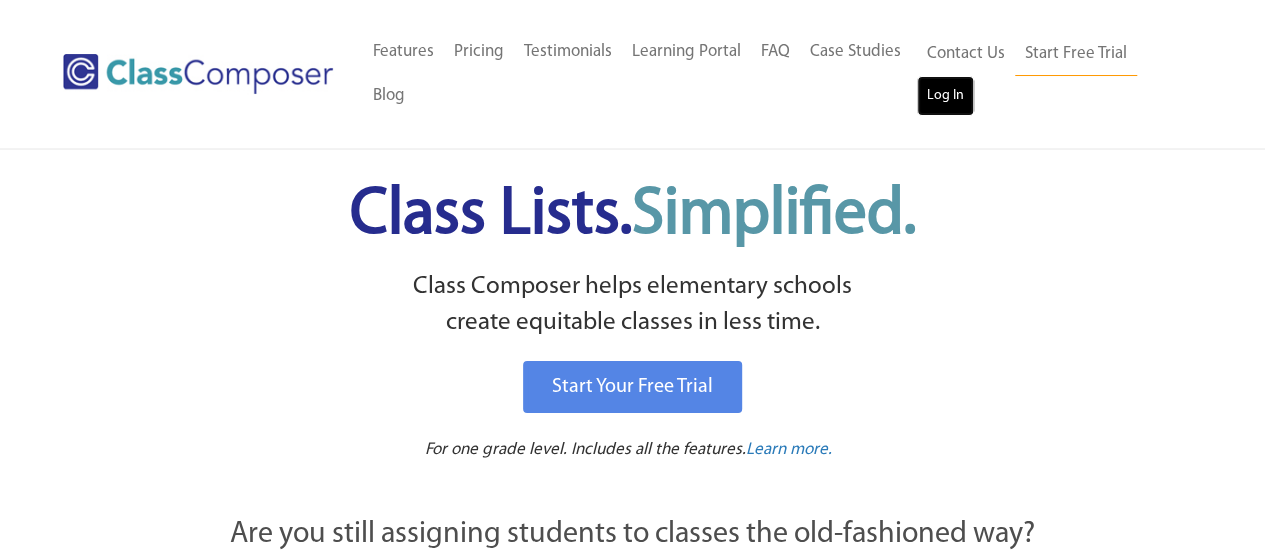 click on "Log In" at bounding box center (945, 96) 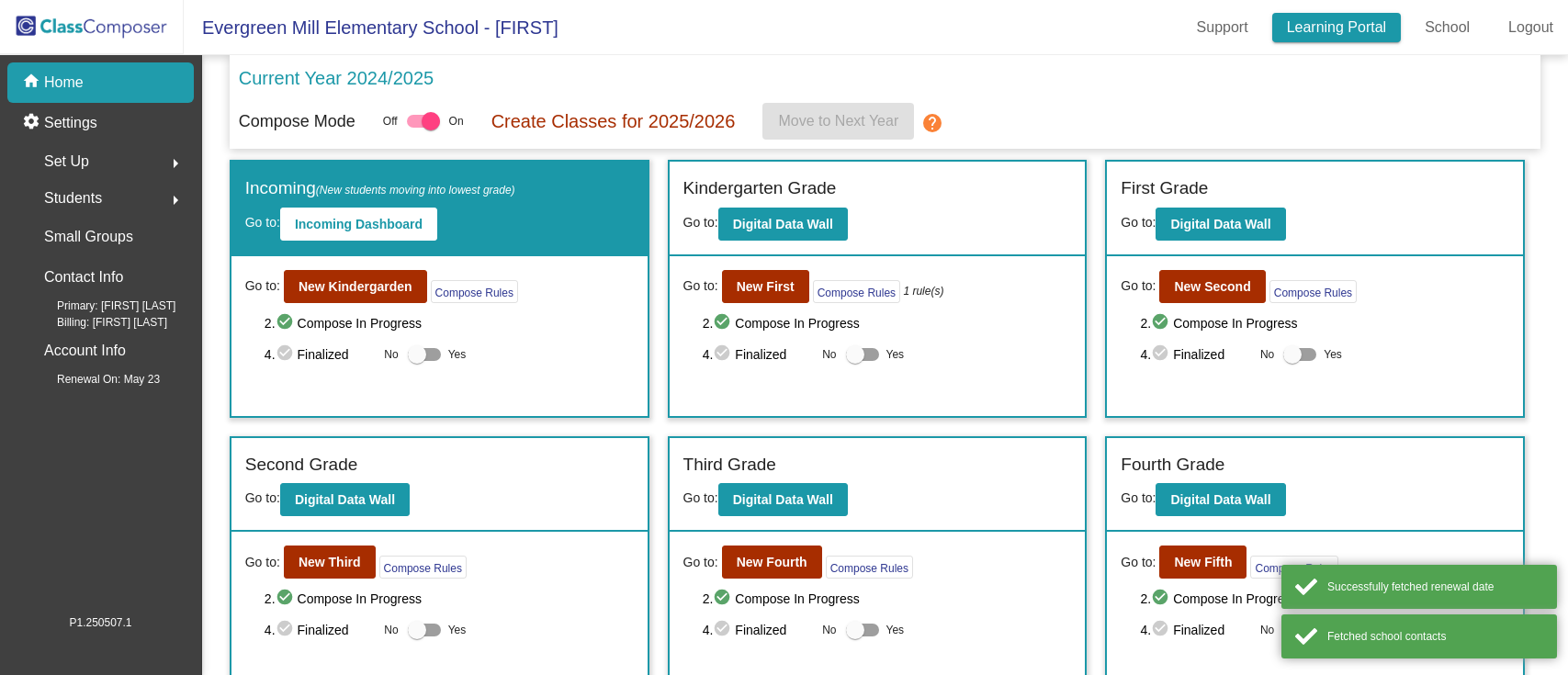 scroll, scrollTop: 0, scrollLeft: 0, axis: both 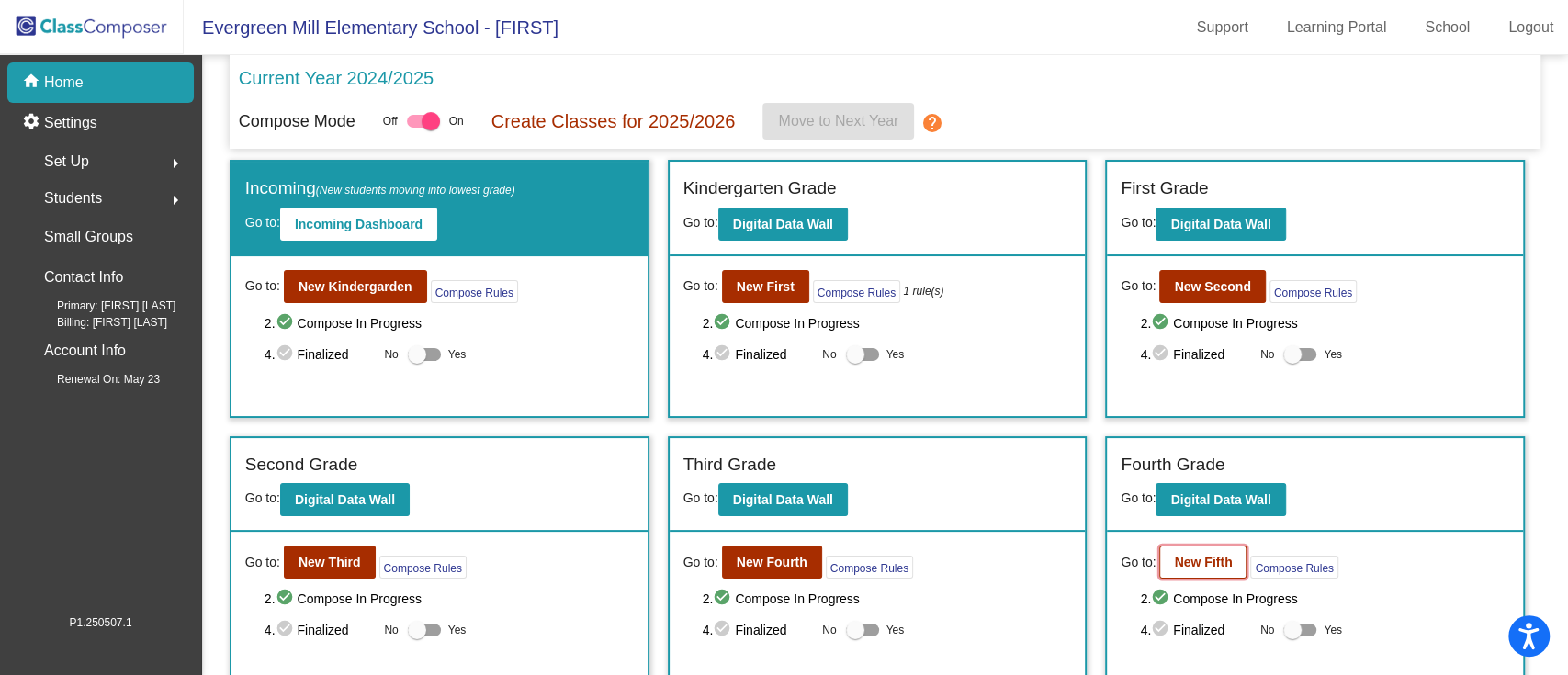 click on "New Fifth" 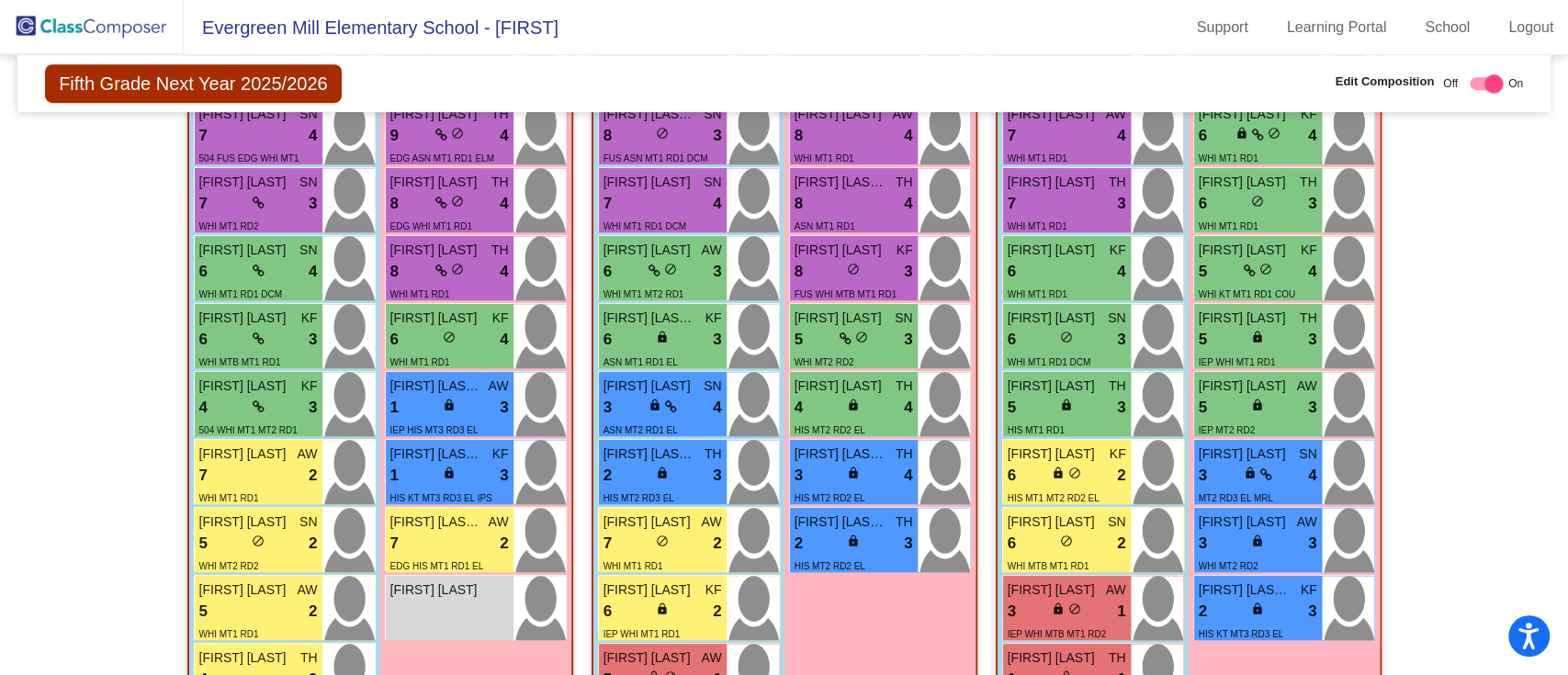 scroll, scrollTop: 735, scrollLeft: 0, axis: vertical 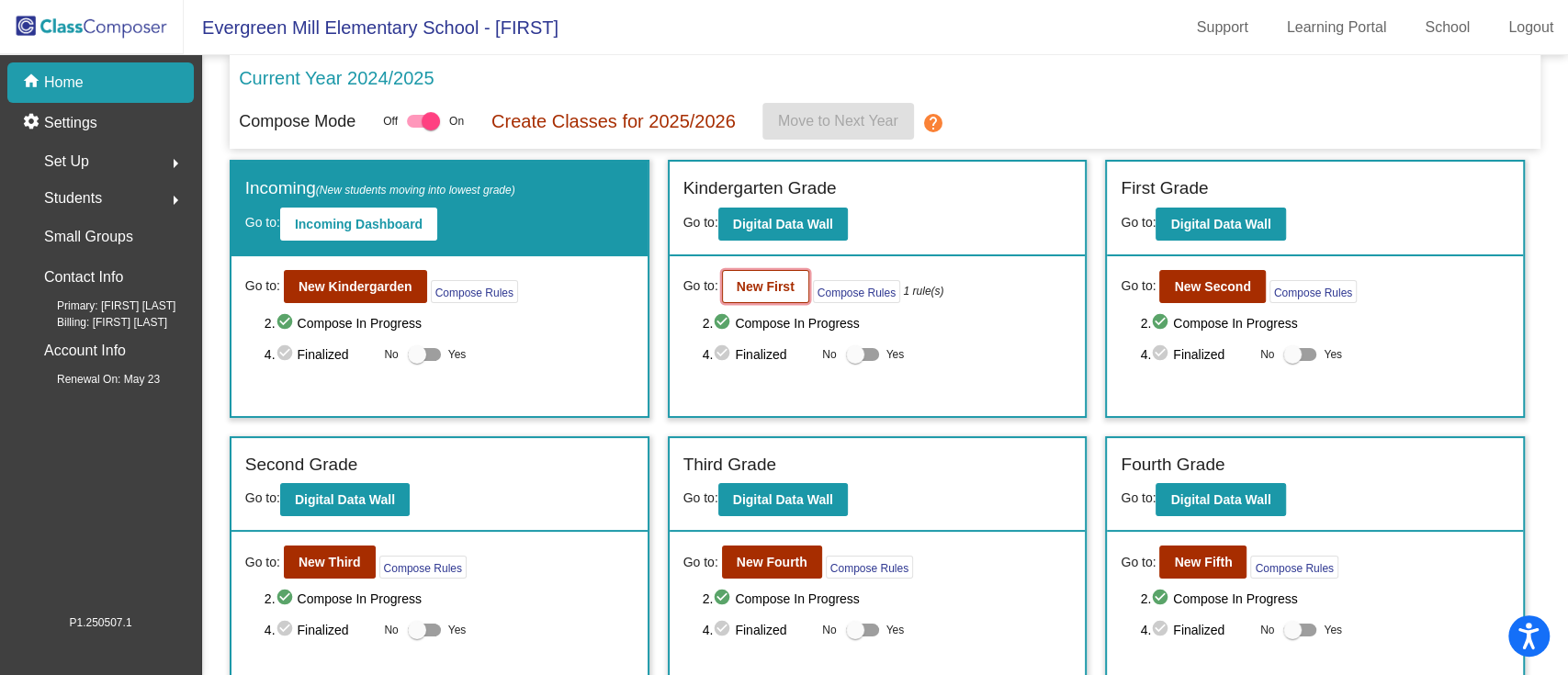 click on "New First" 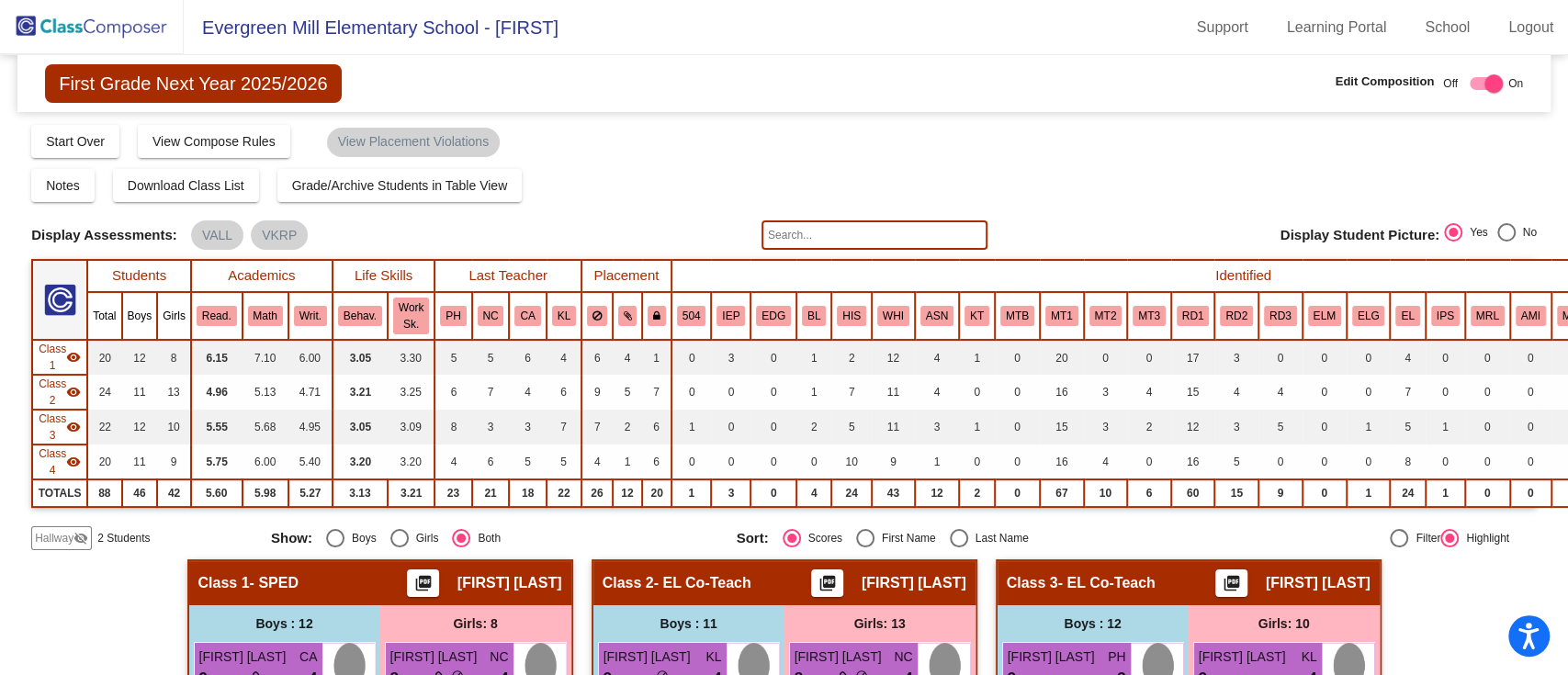 click on "Hallway" 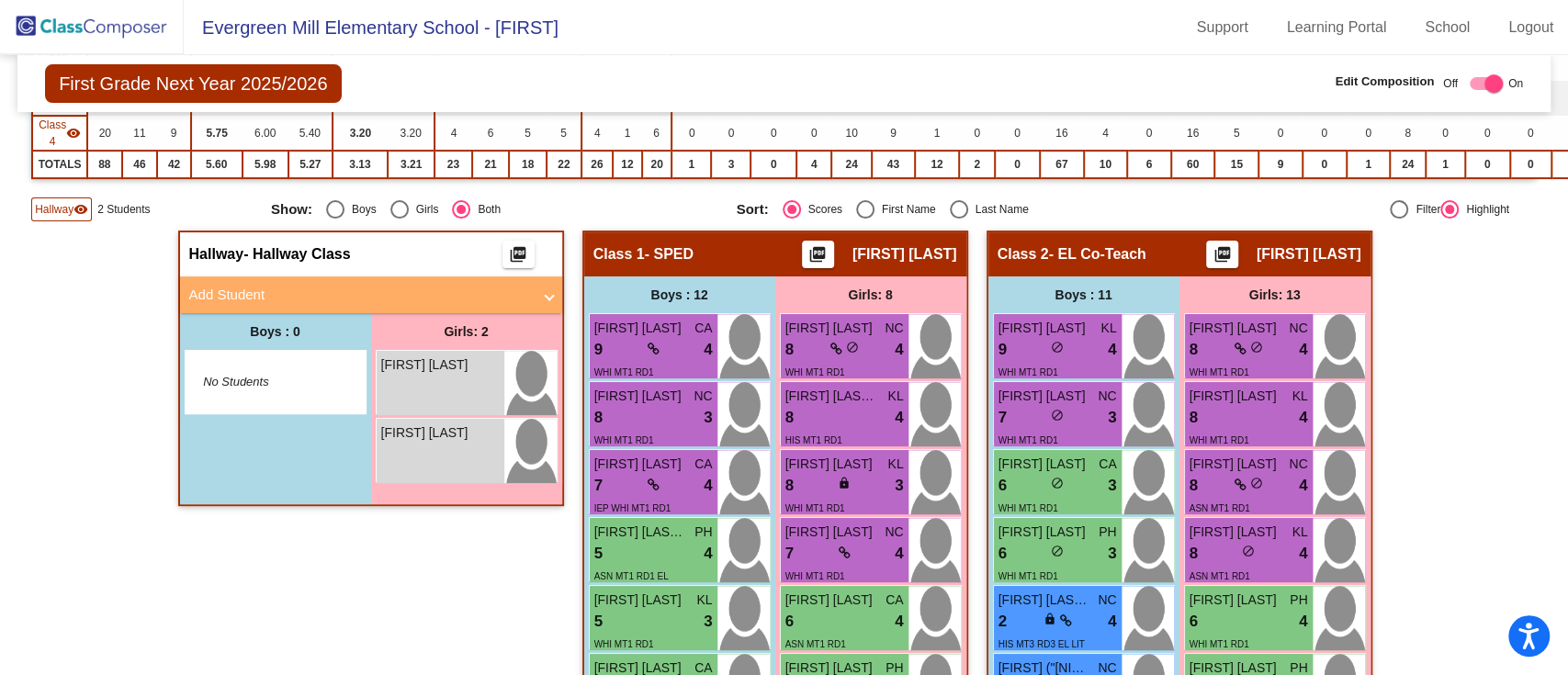 scroll, scrollTop: 367, scrollLeft: 0, axis: vertical 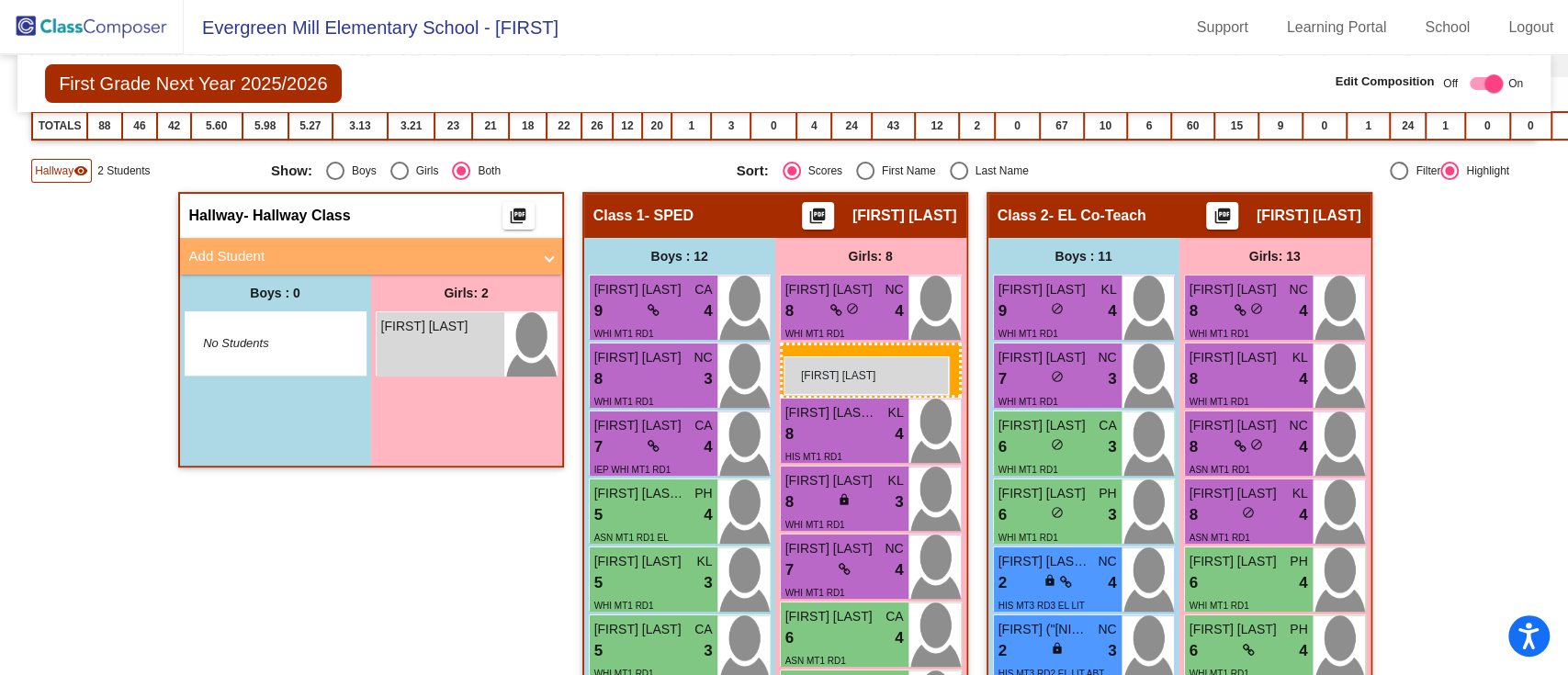 drag, startPoint x: 429, startPoint y: 334, endPoint x: 787, endPoint y: 359, distance: 358.8718 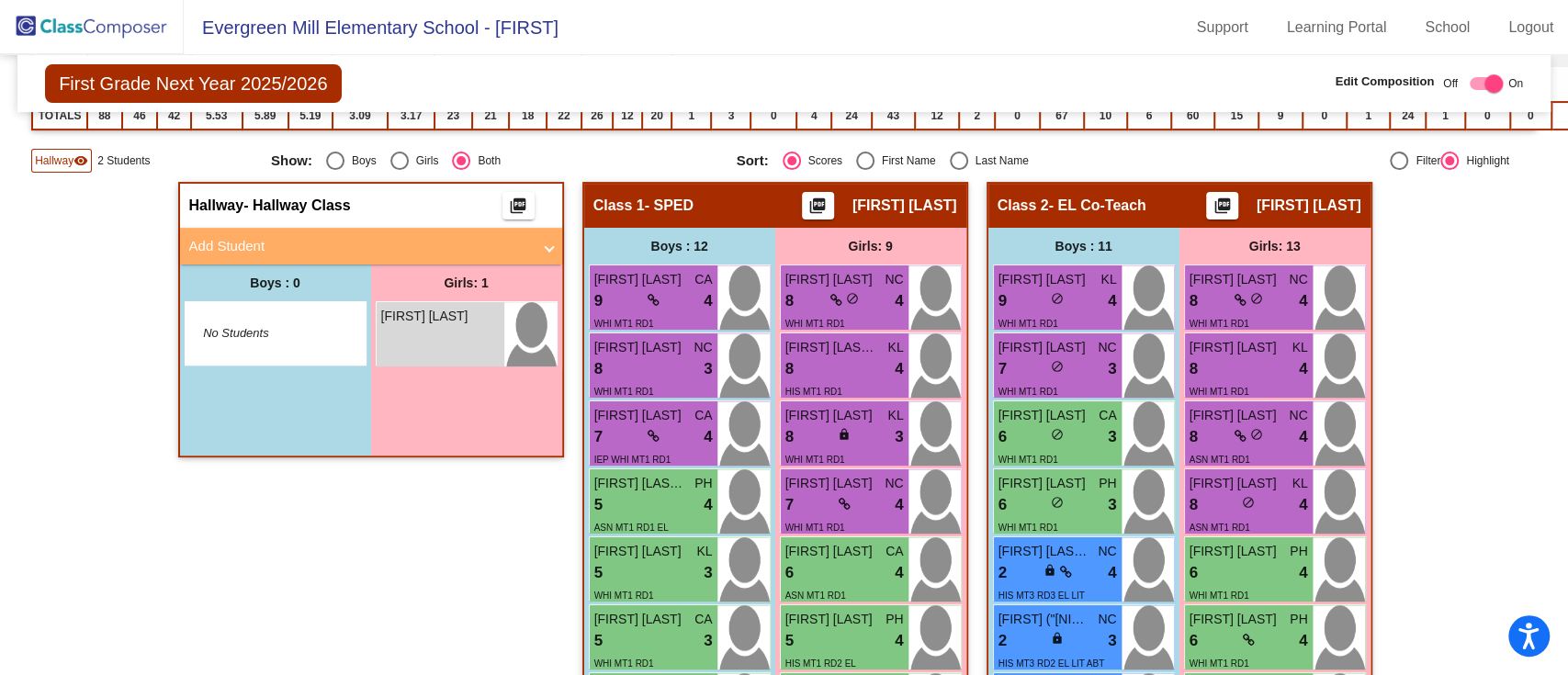scroll, scrollTop: 489, scrollLeft: 0, axis: vertical 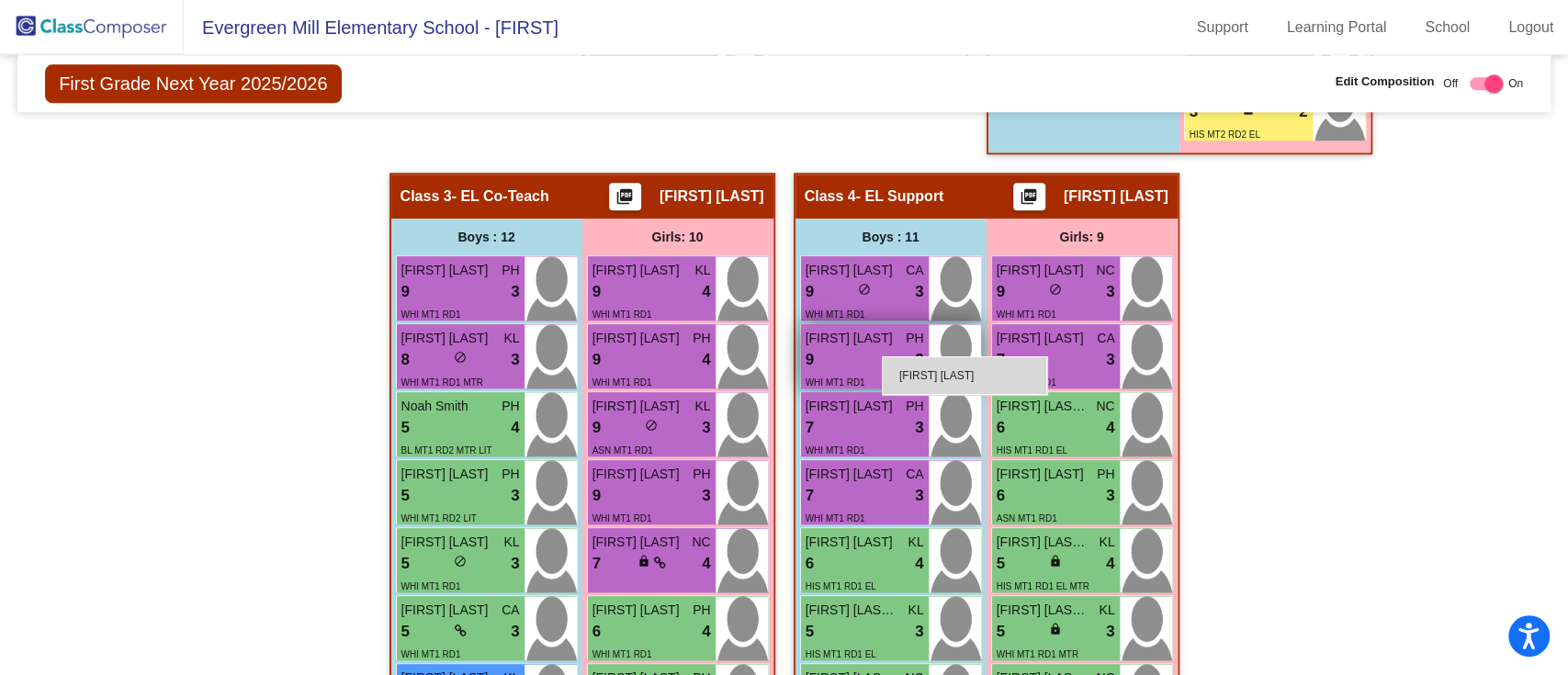 drag, startPoint x: 434, startPoint y: 223, endPoint x: 882, endPoint y: 356, distance: 467.32537 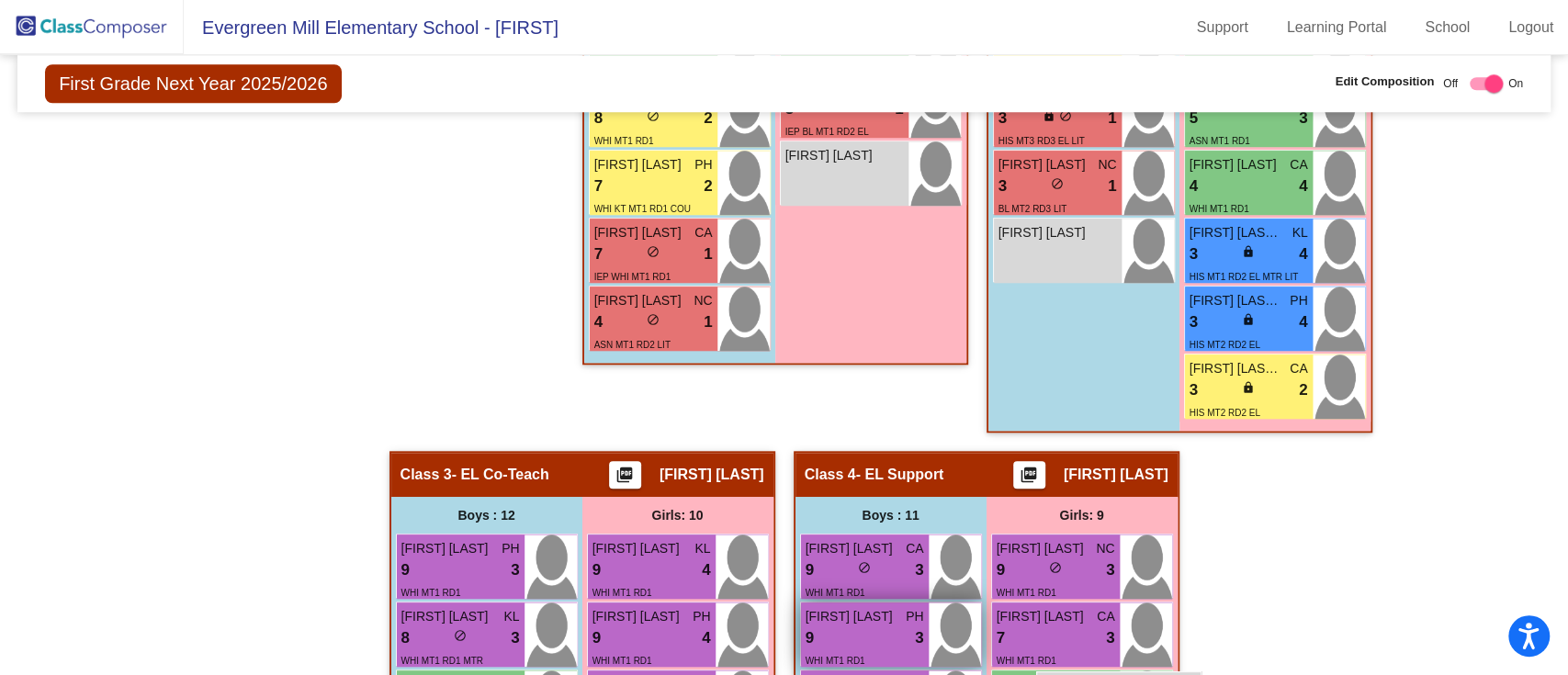 scroll, scrollTop: 1114, scrollLeft: 0, axis: vertical 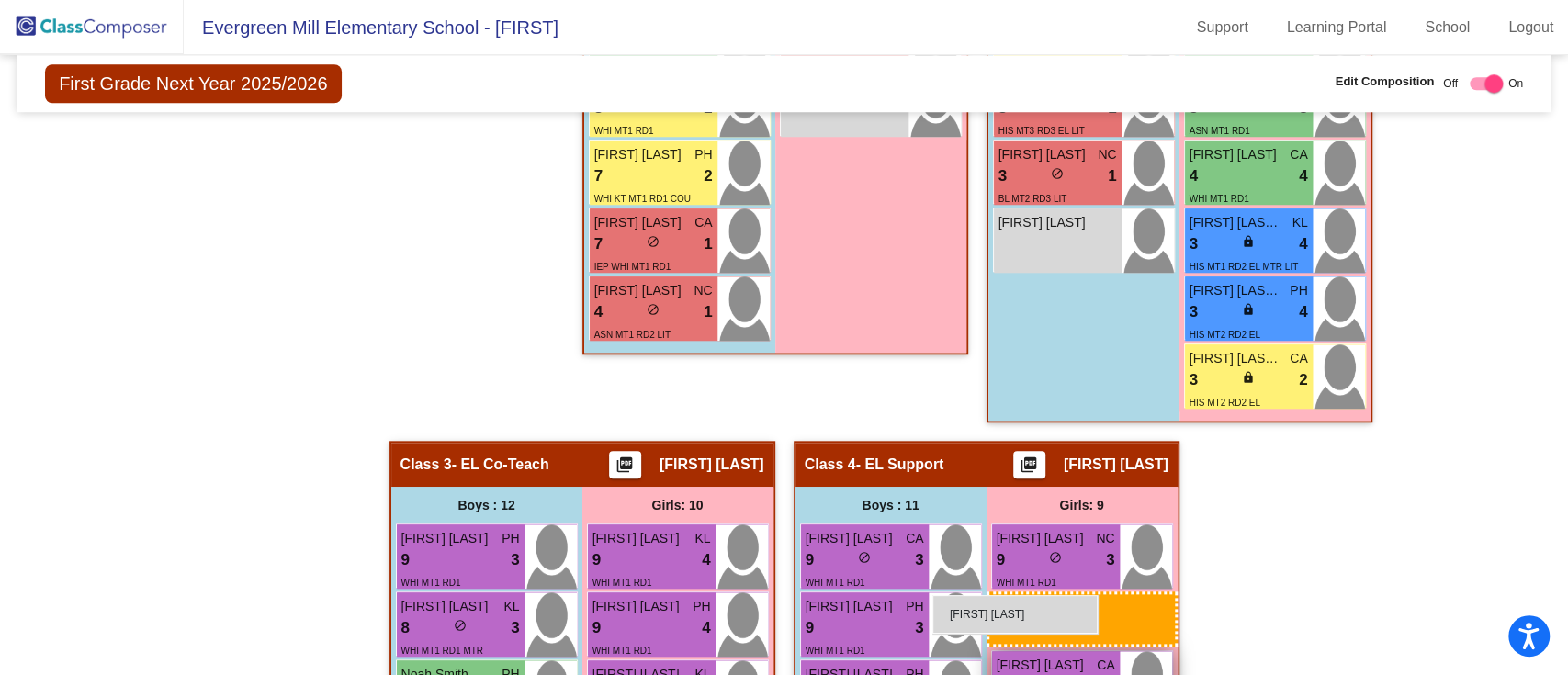 drag, startPoint x: 413, startPoint y: 590, endPoint x: 987, endPoint y: 599, distance: 574.07 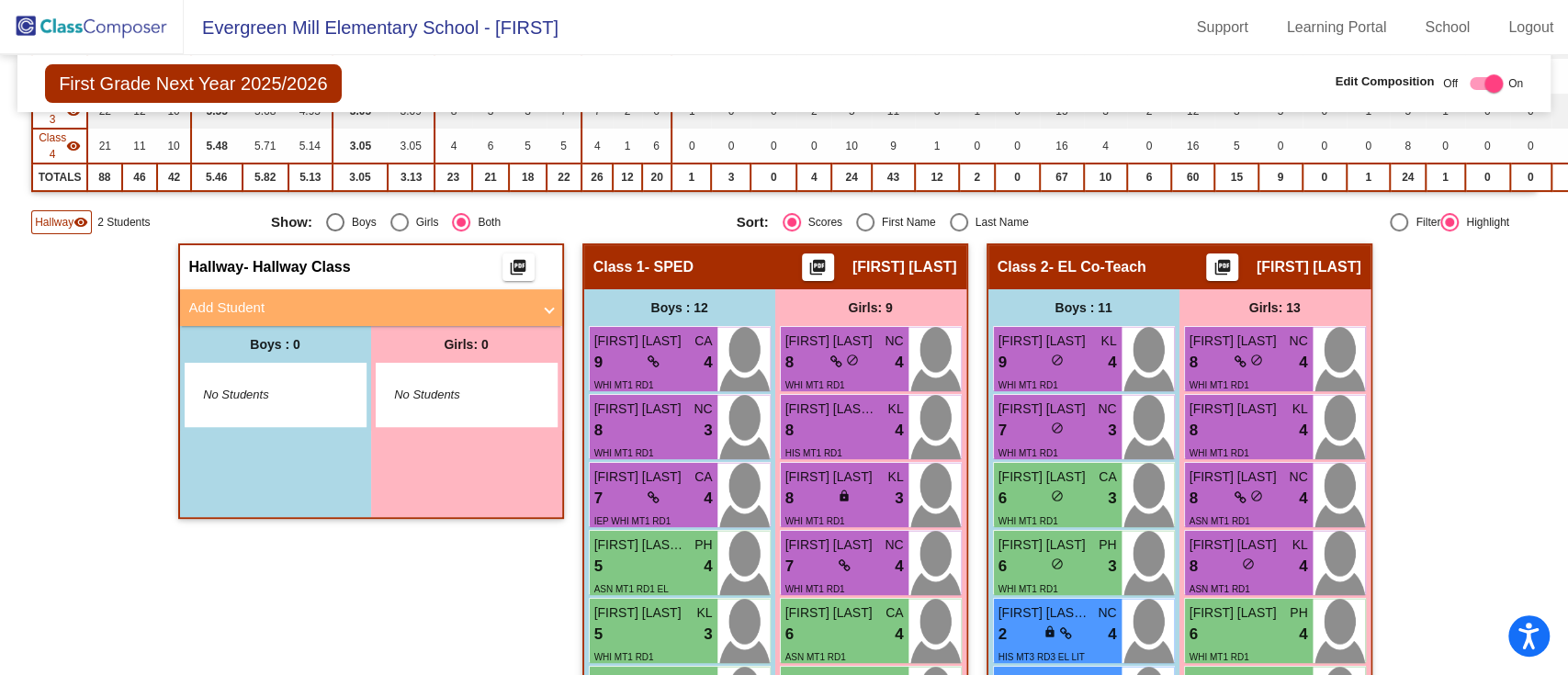scroll, scrollTop: 0, scrollLeft: 0, axis: both 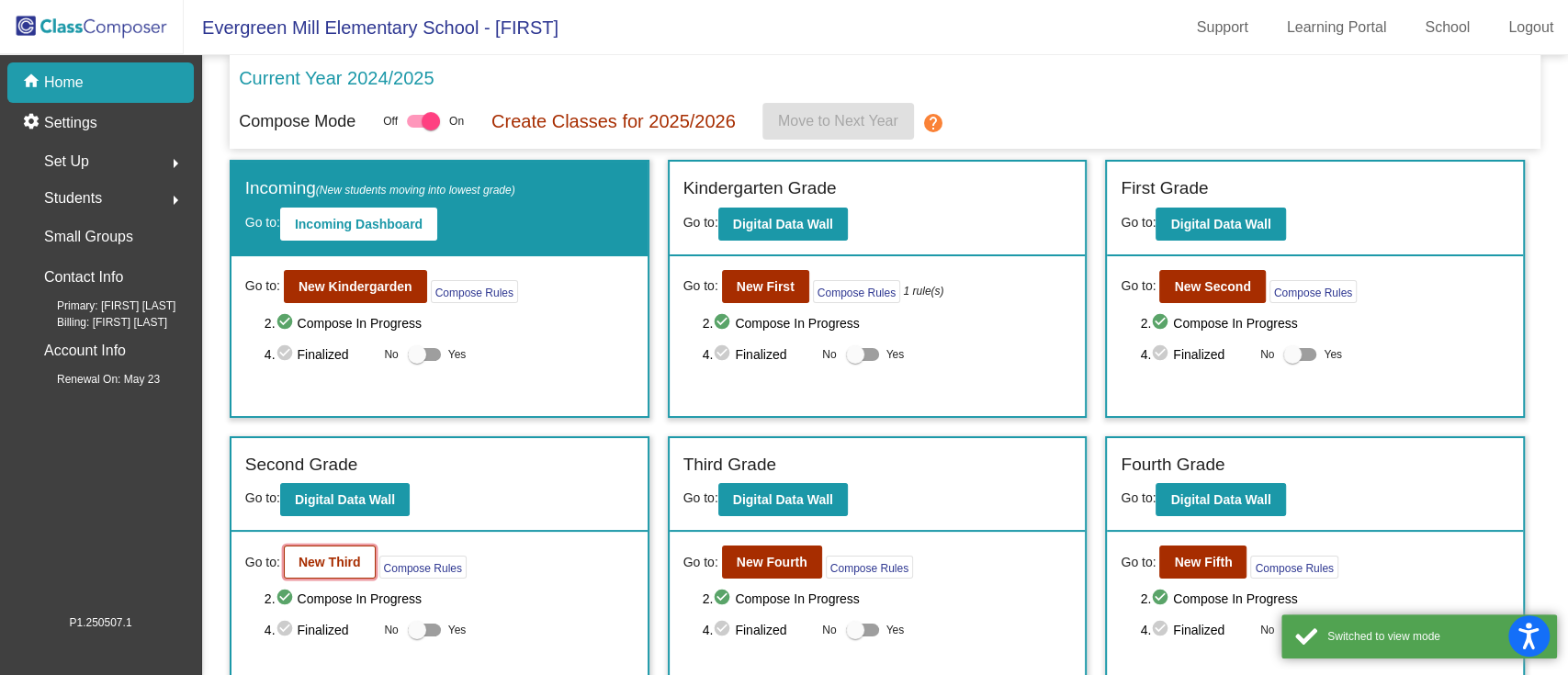 click on "New Third" 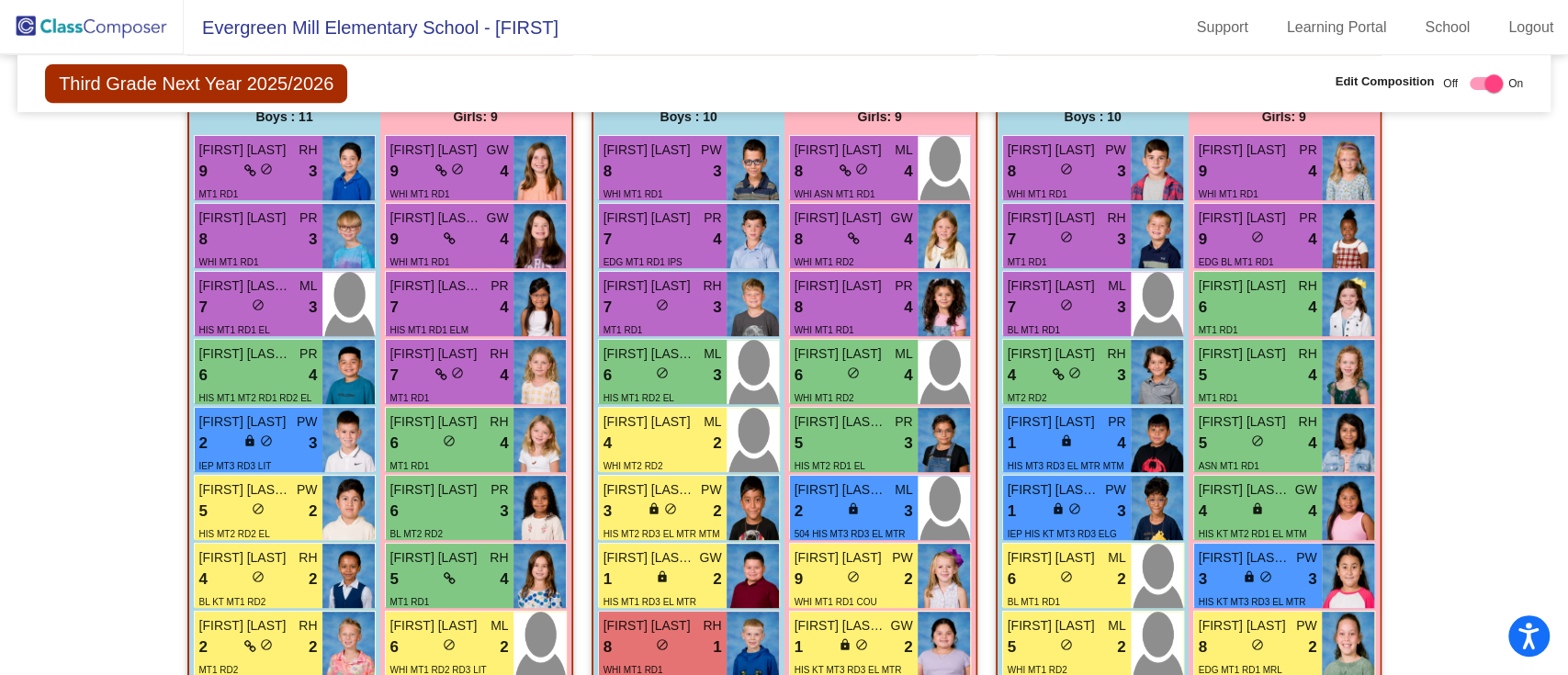 scroll, scrollTop: 297, scrollLeft: 0, axis: vertical 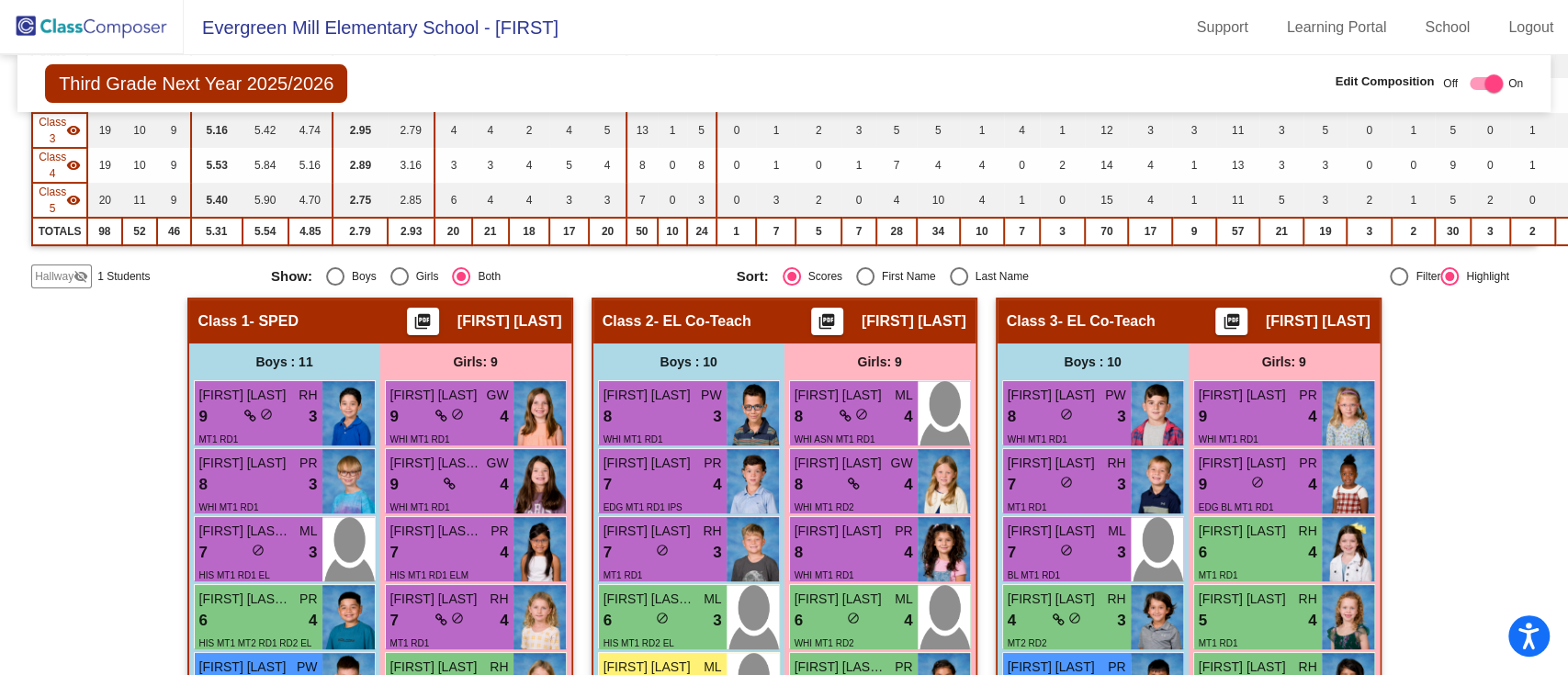 click on "Hallway" 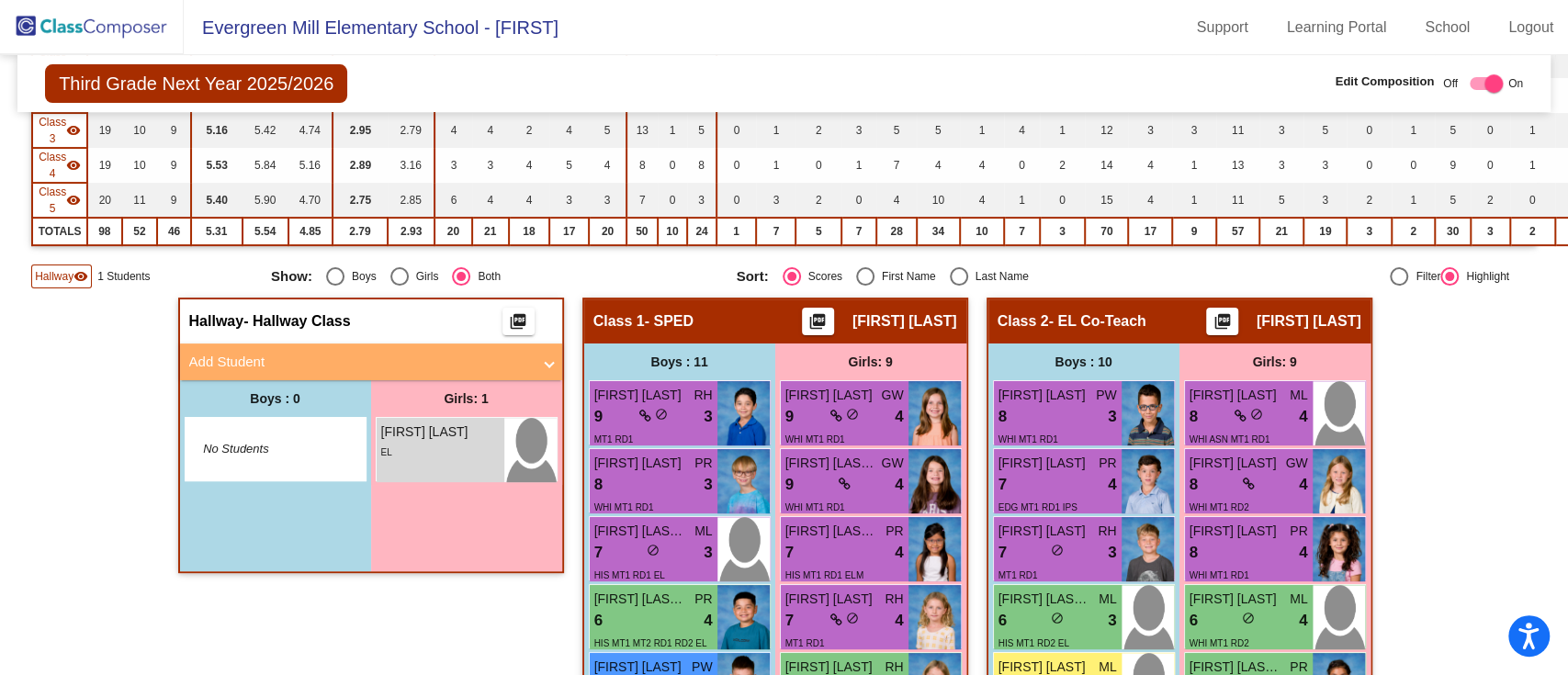 click on "Add Student" at bounding box center (360, 362) 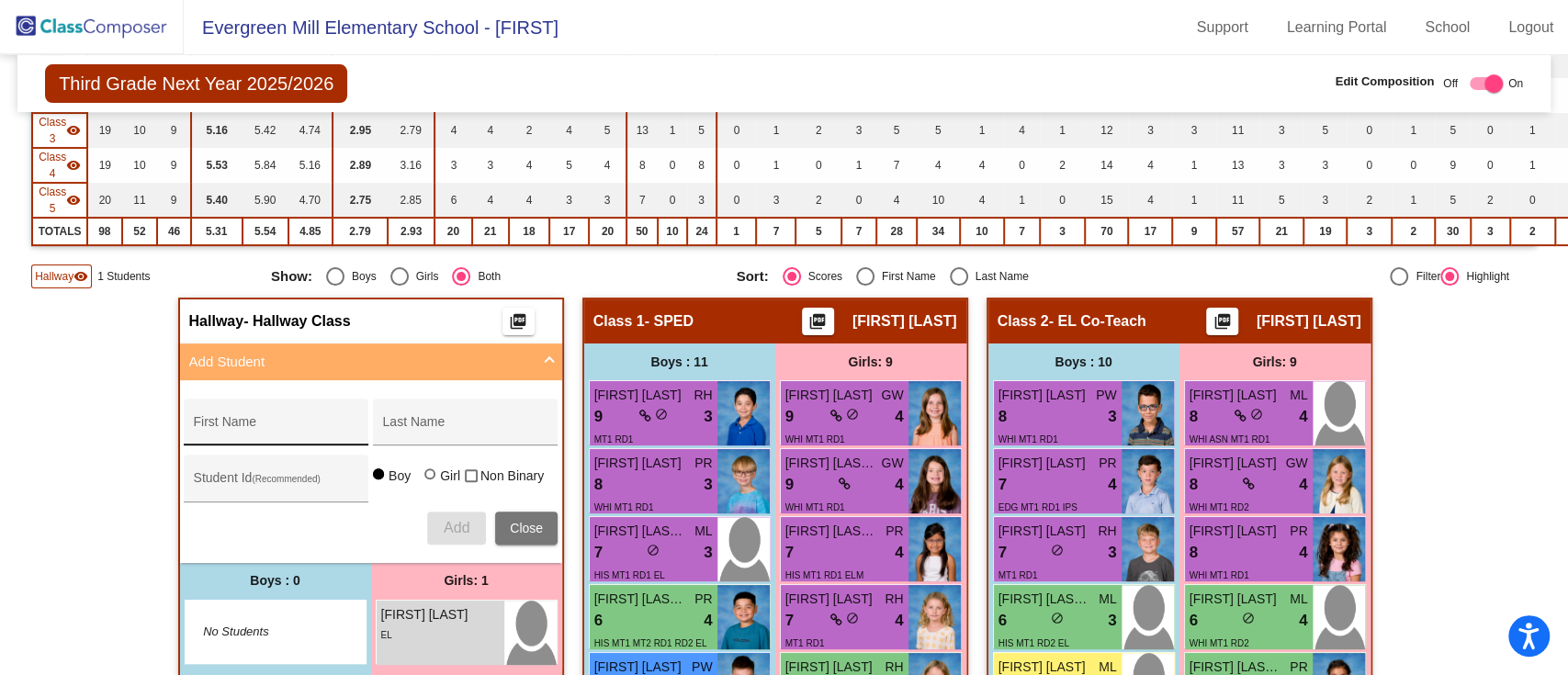 click on "First Name" at bounding box center (276, 427) 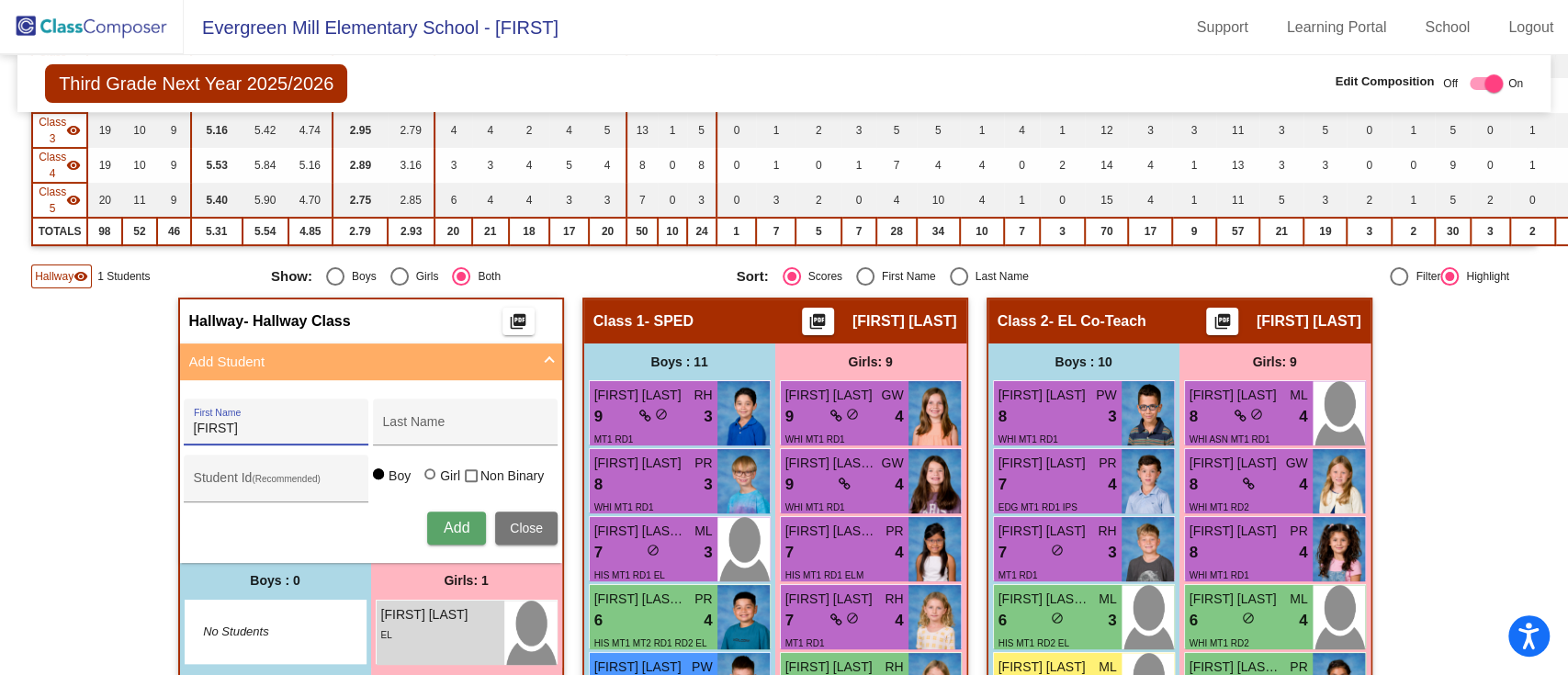 type on "Jason" 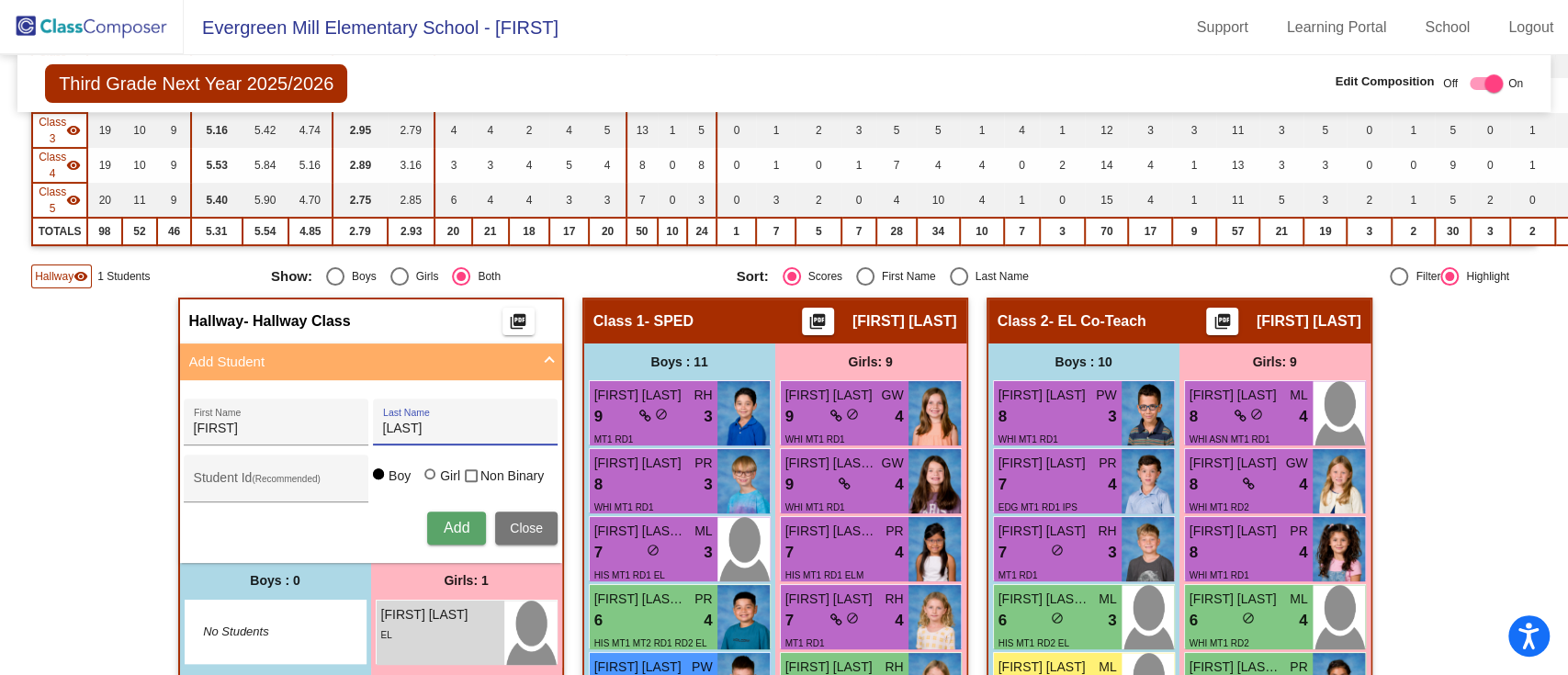 type on "Lyttle" 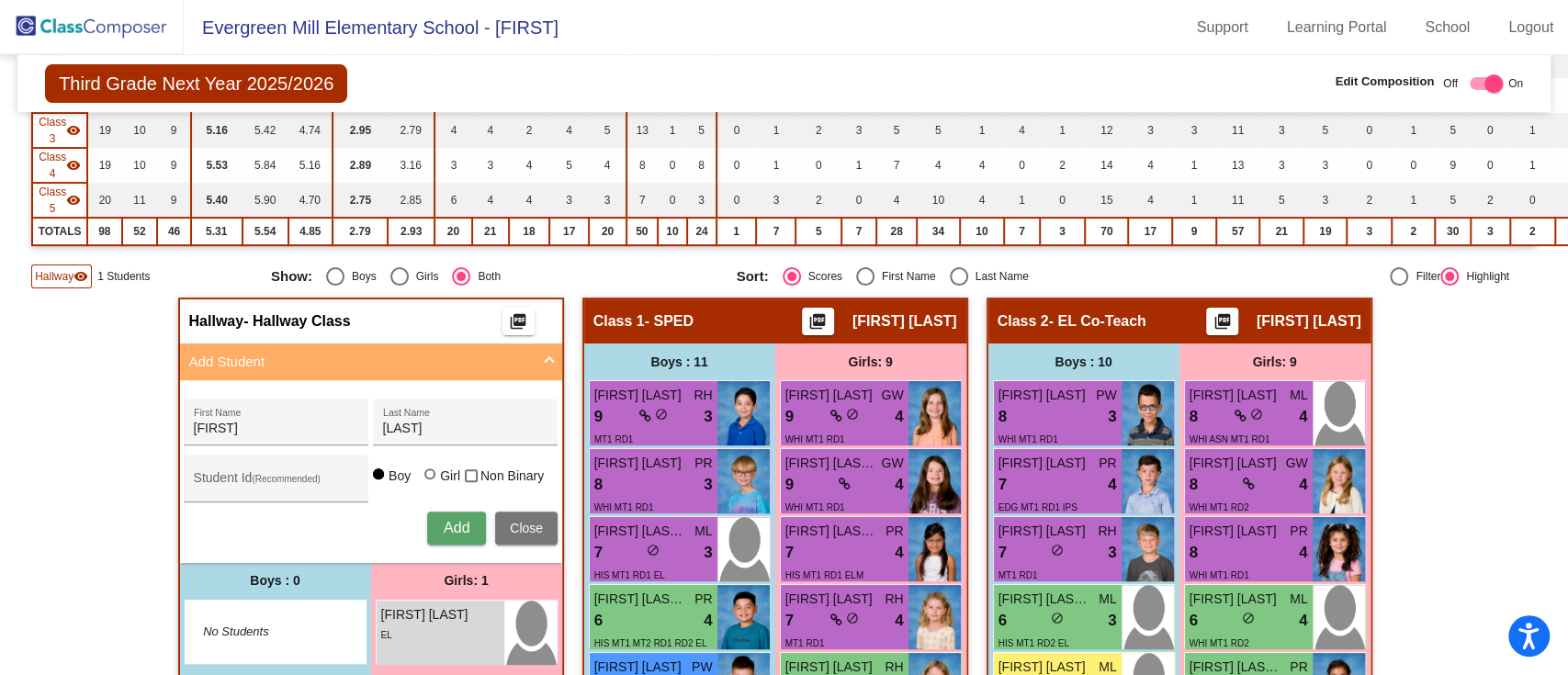 click on "Add" at bounding box center [457, 527] 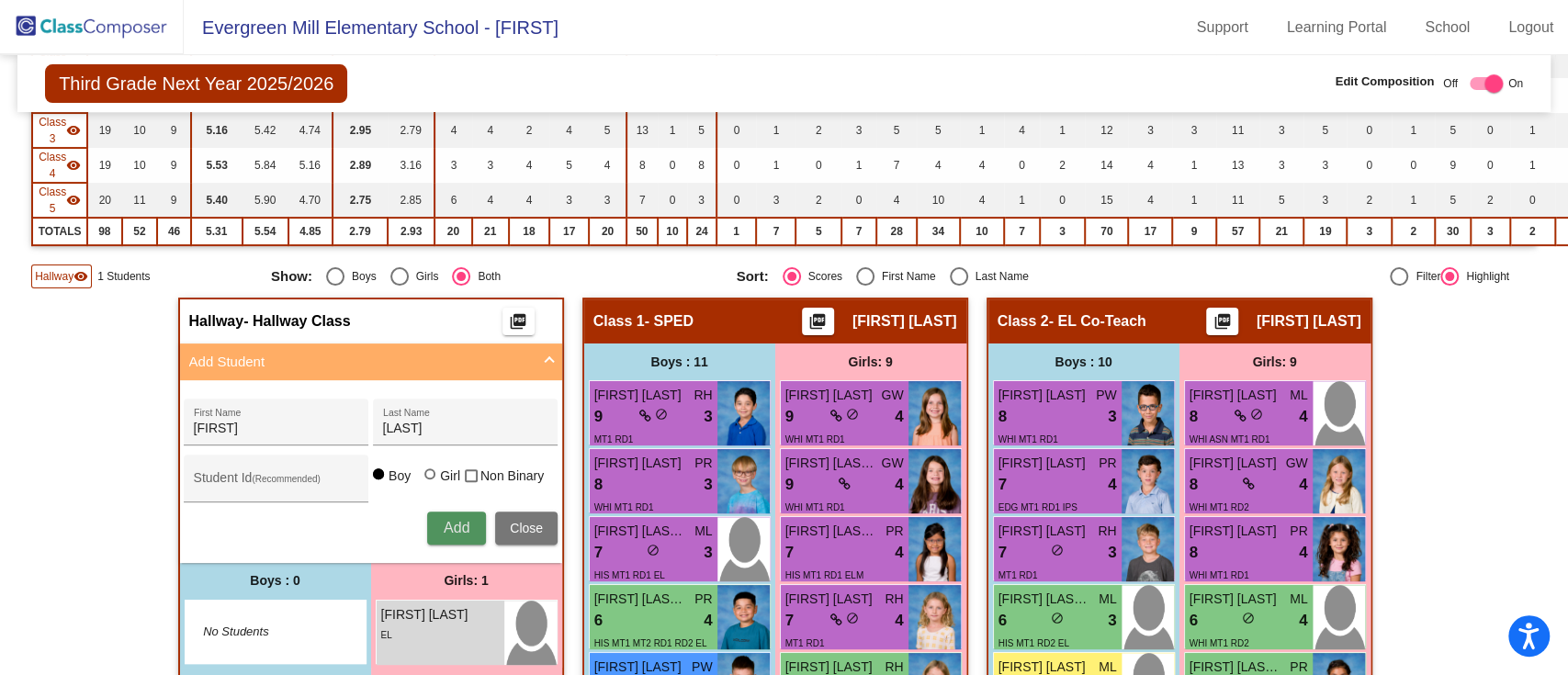 type 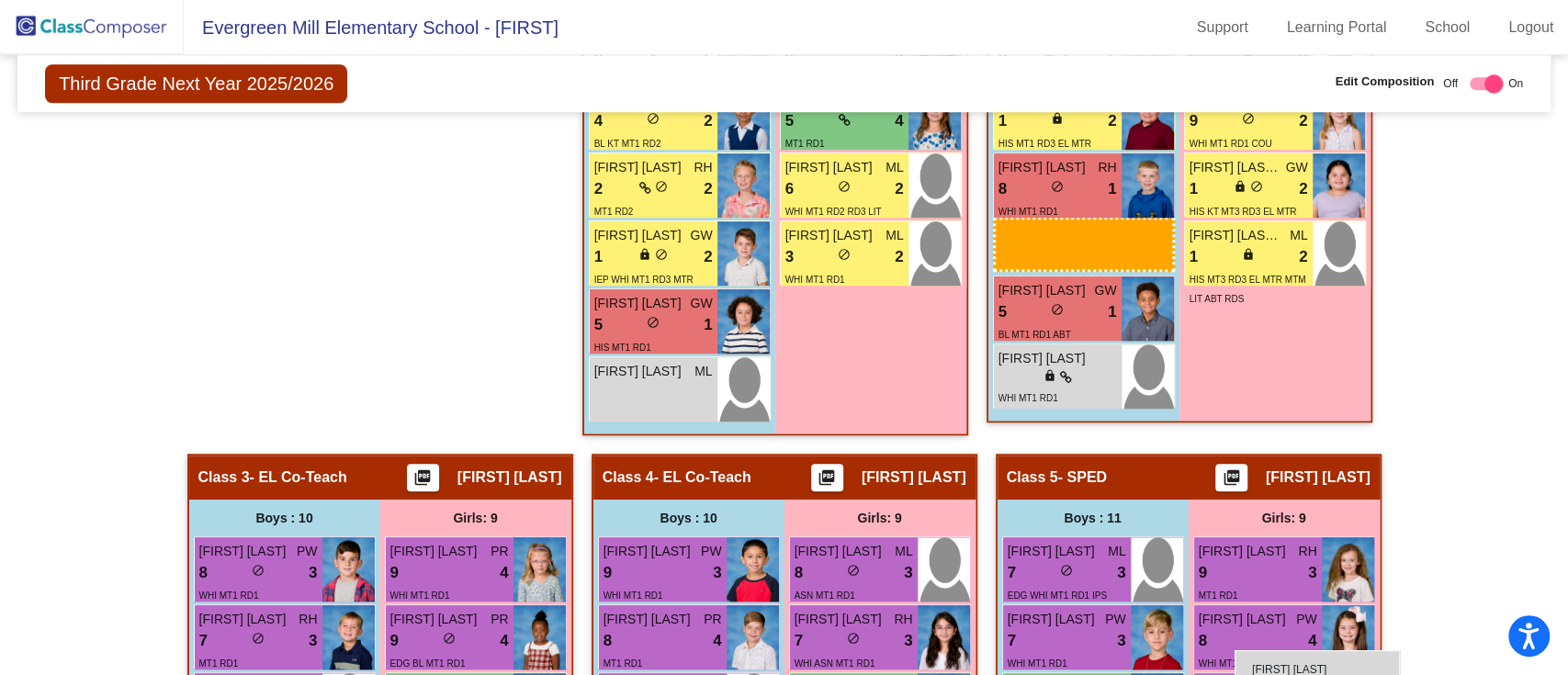 scroll, scrollTop: 1027, scrollLeft: 0, axis: vertical 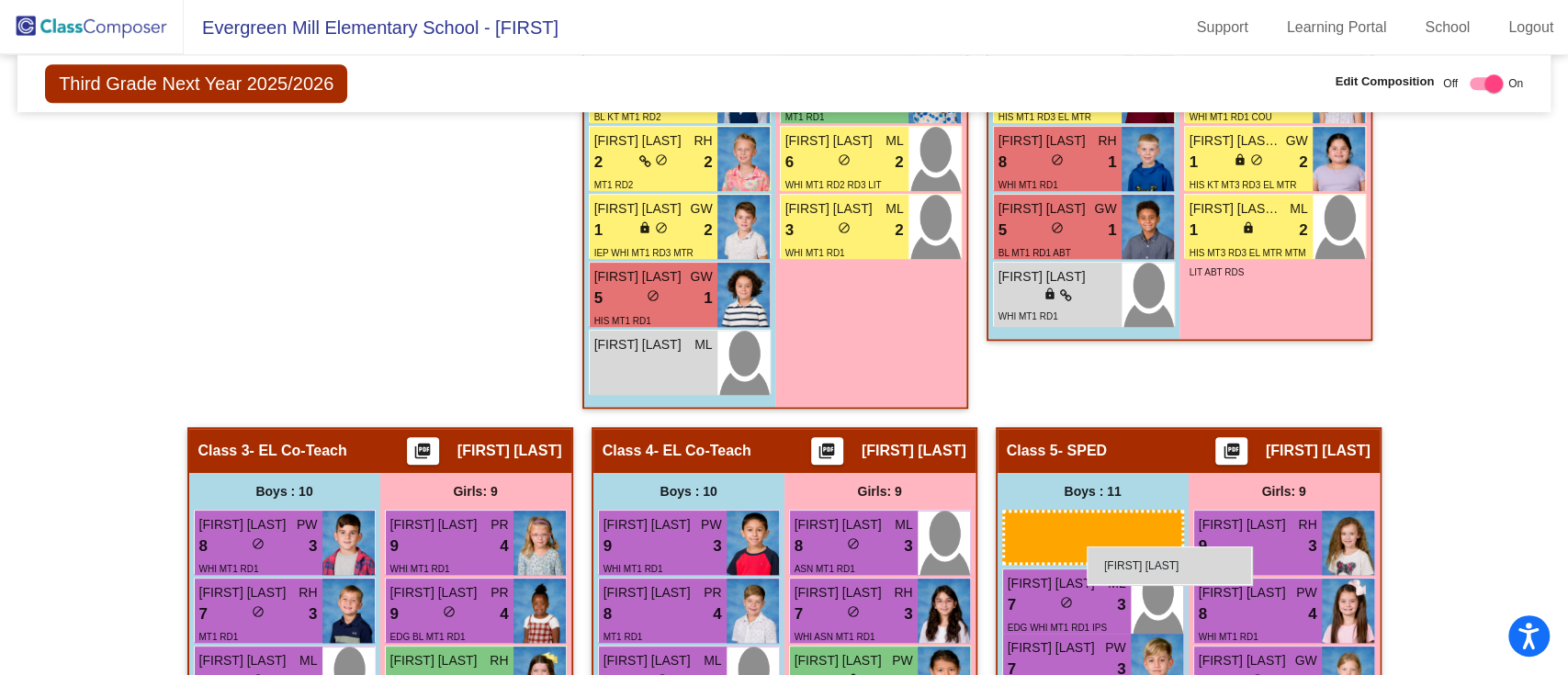 drag, startPoint x: 590, startPoint y: 345, endPoint x: 1087, endPoint y: 546, distance: 536.10633 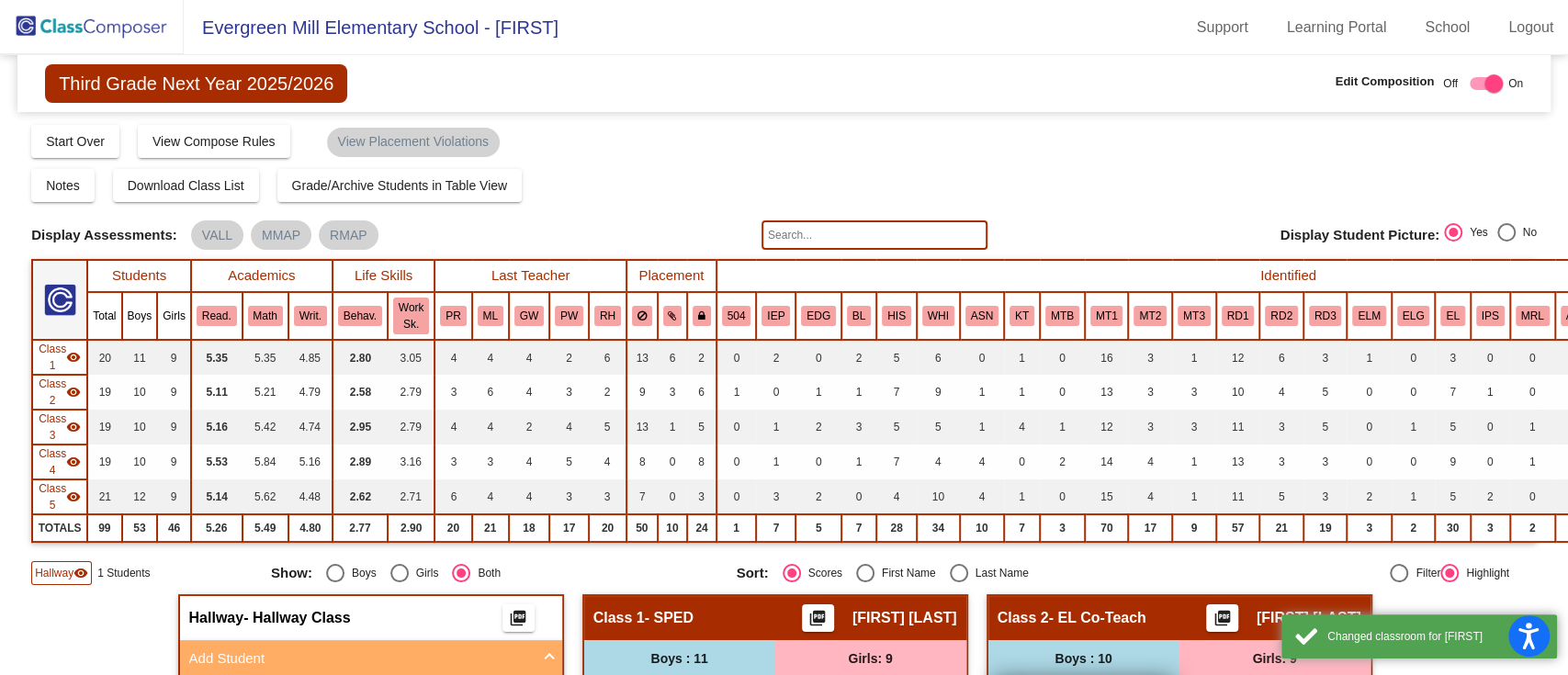 scroll, scrollTop: 367, scrollLeft: 0, axis: vertical 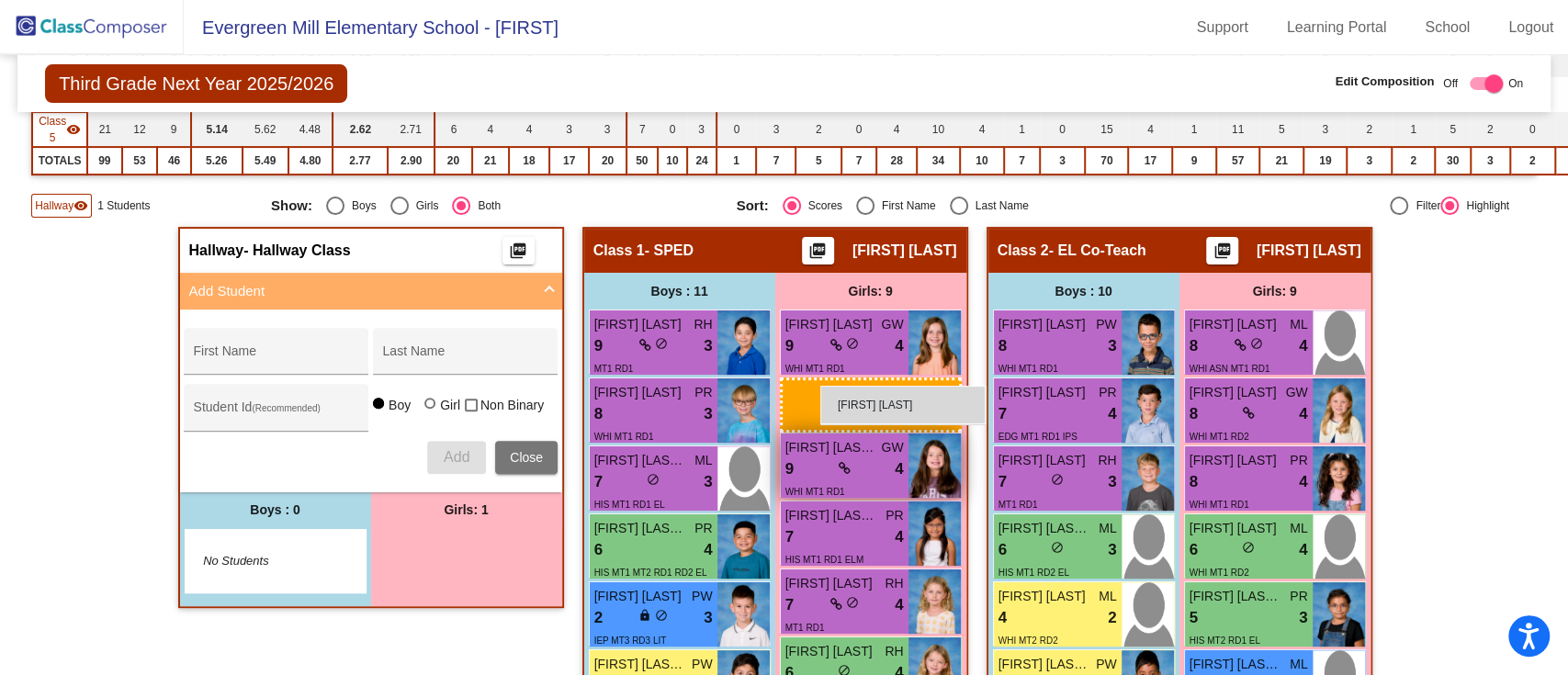 drag, startPoint x: 412, startPoint y: 557, endPoint x: 827, endPoint y: 386, distance: 448.8496 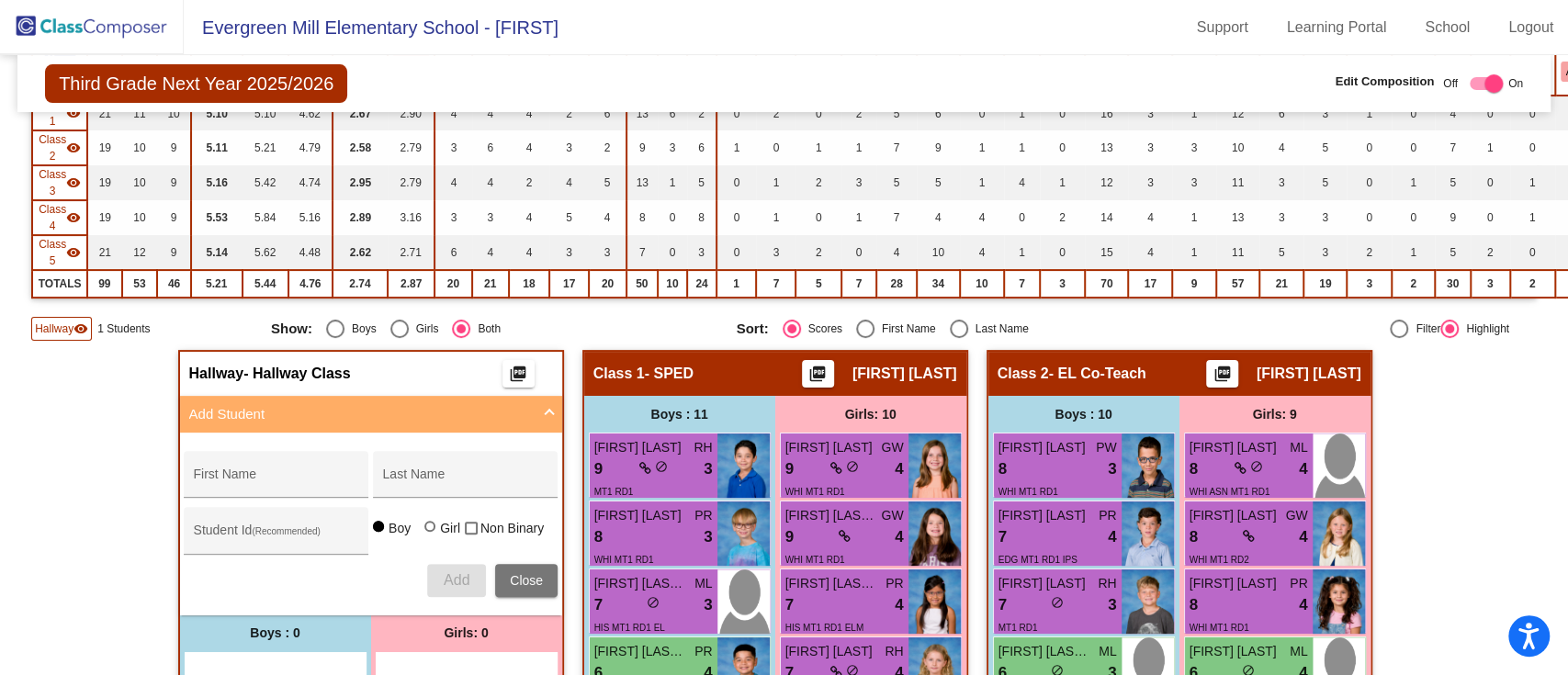 scroll, scrollTop: 0, scrollLeft: 0, axis: both 